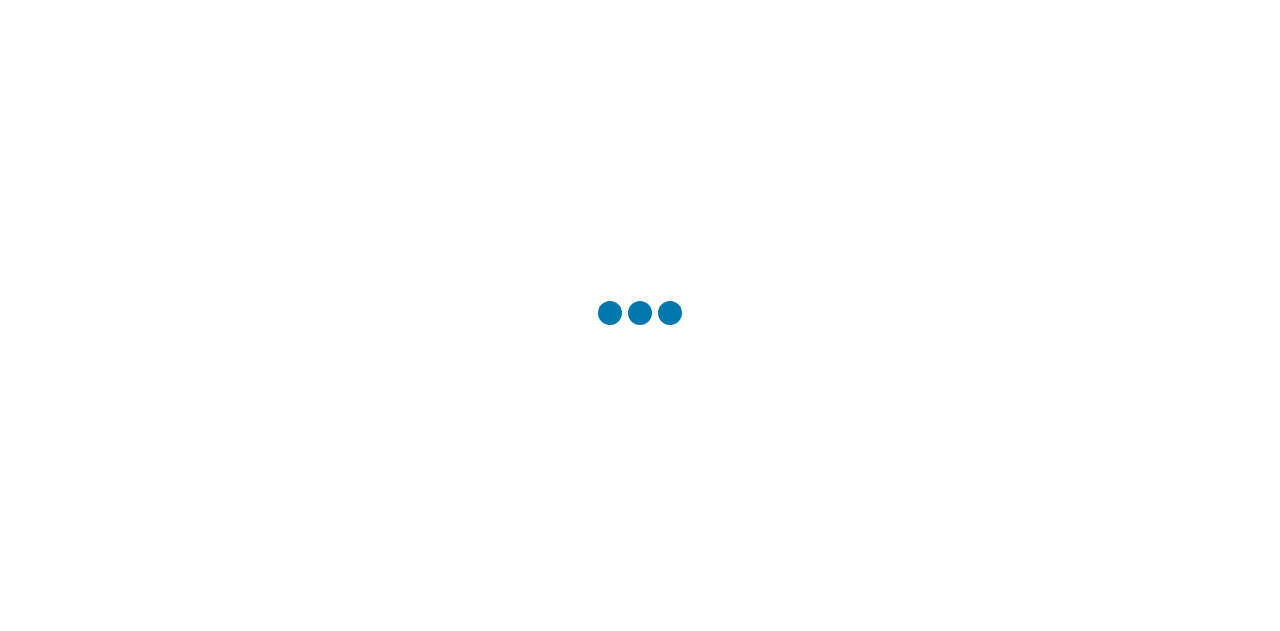 scroll, scrollTop: 0, scrollLeft: 0, axis: both 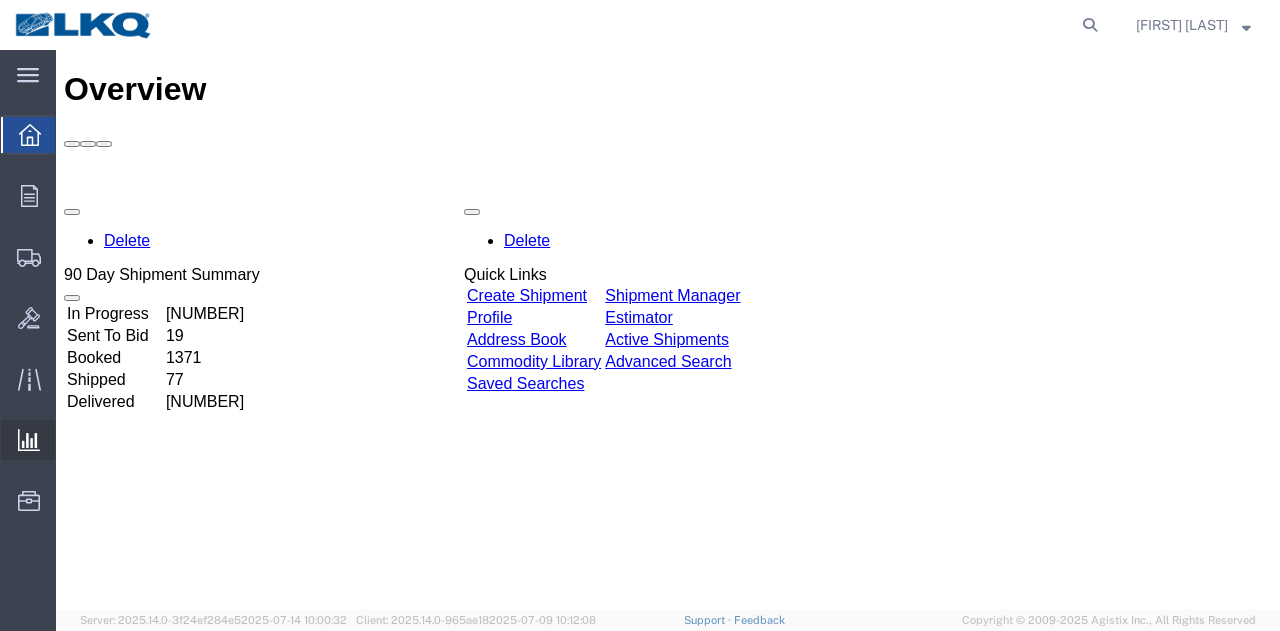 click on "Ad Hoc Reports" 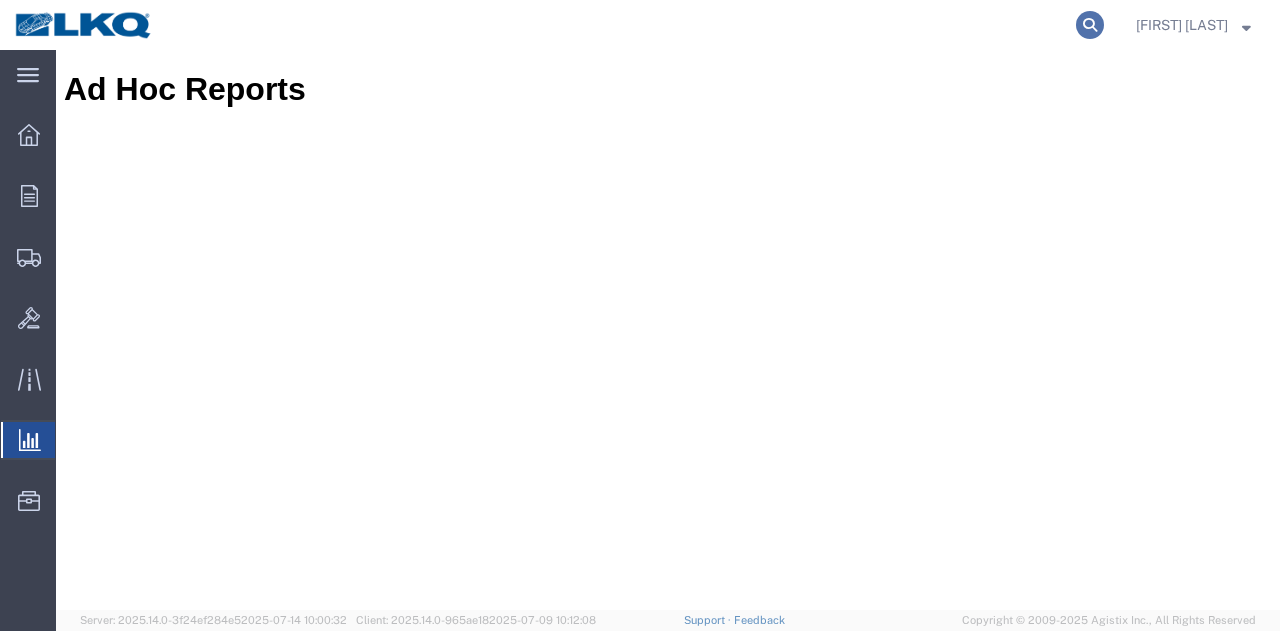 click 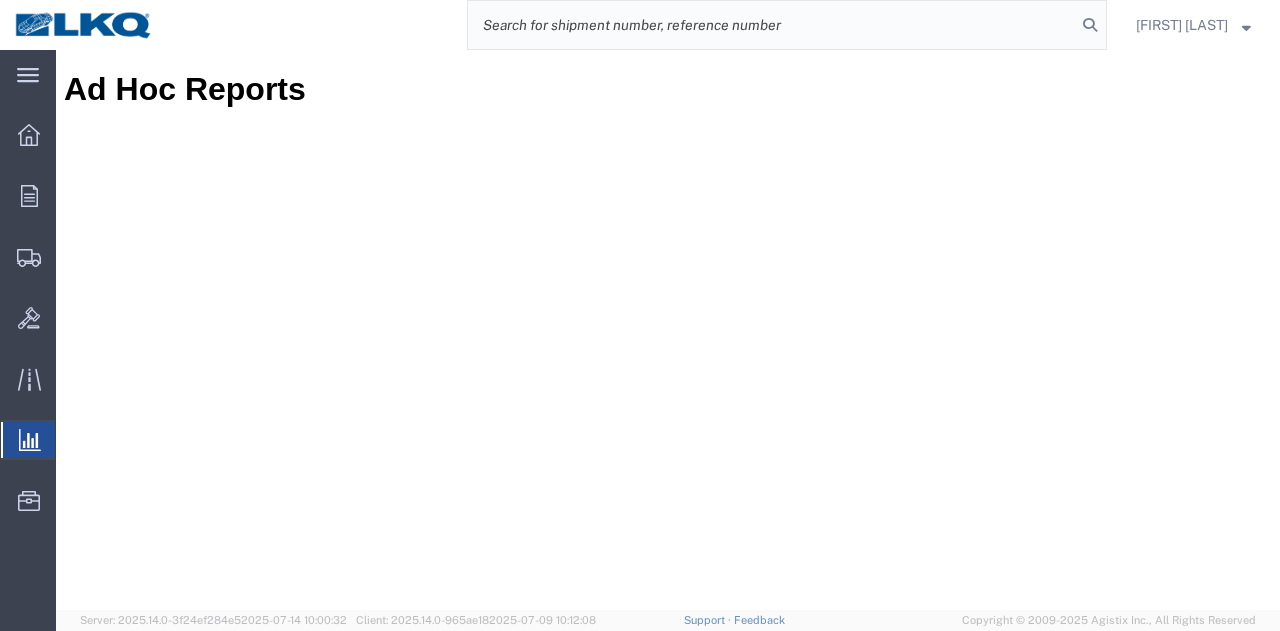 click 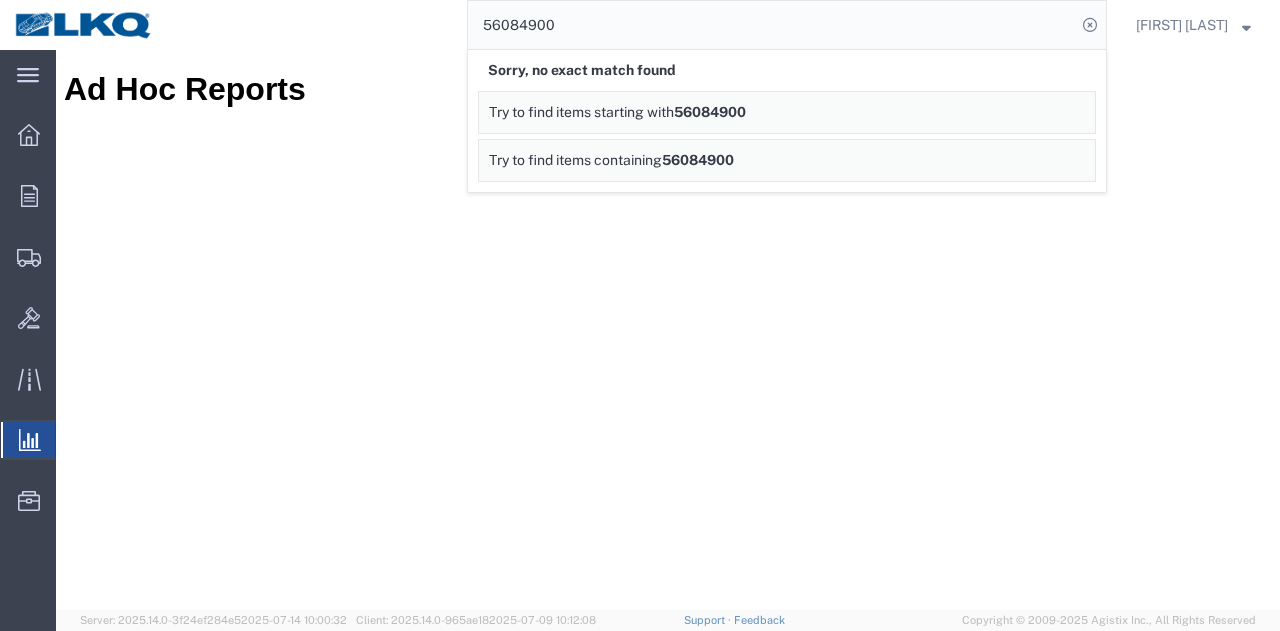 click on "56084900" 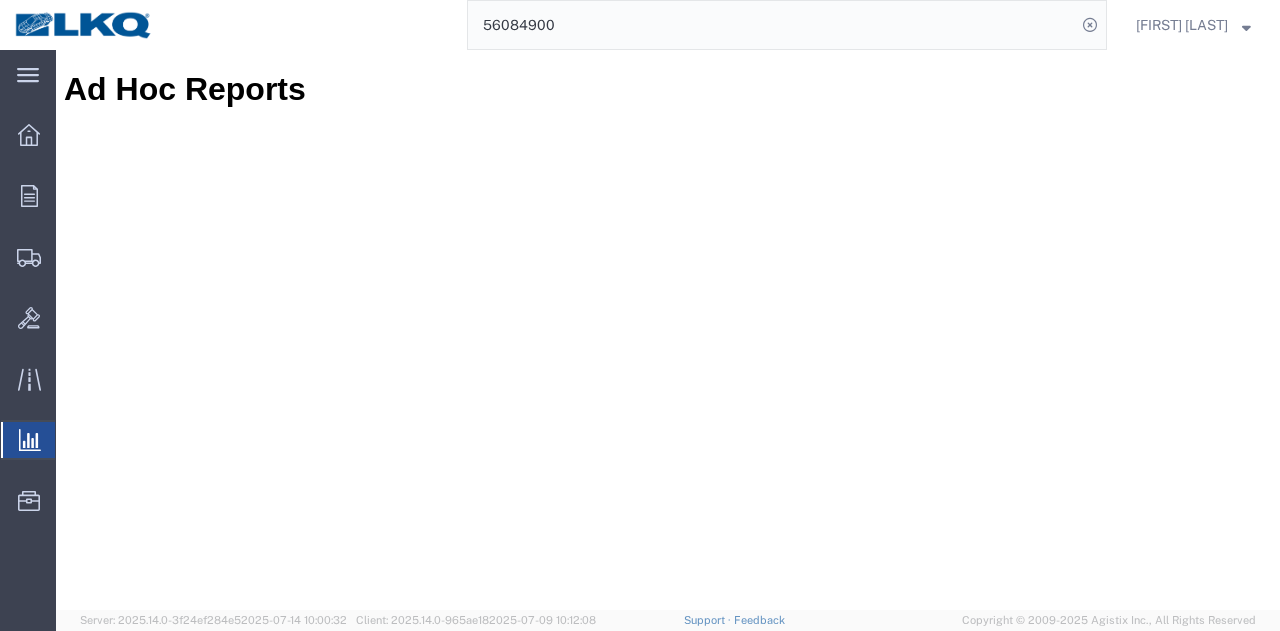 click on "56084900" 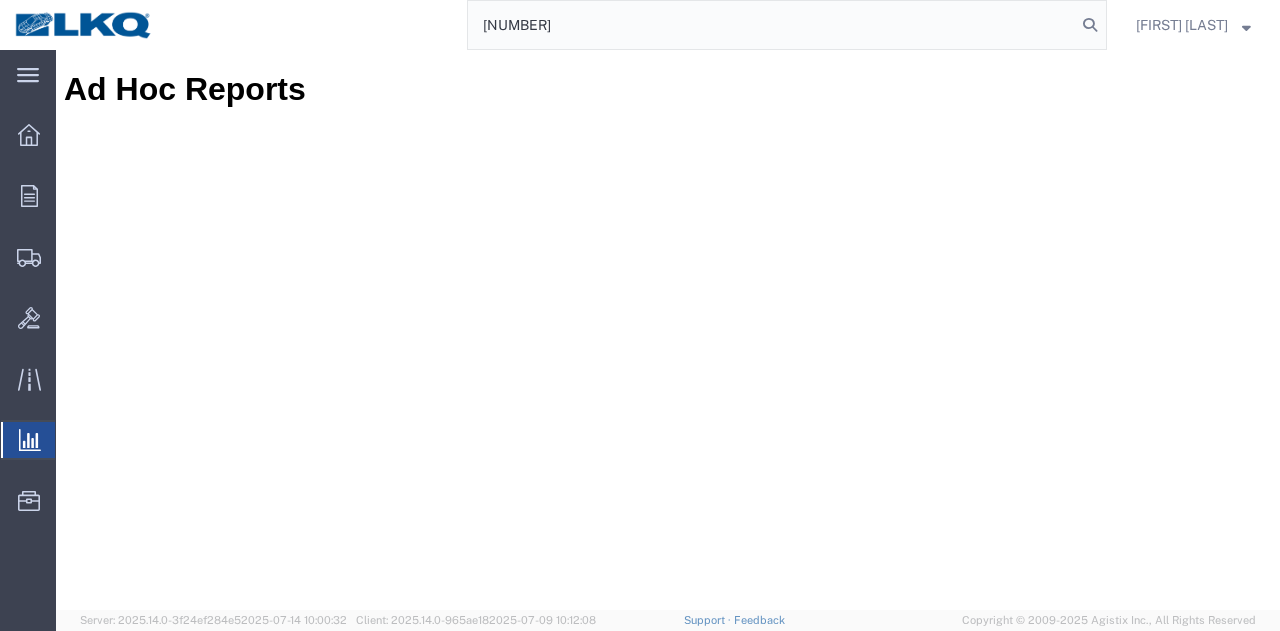 type on "56084900" 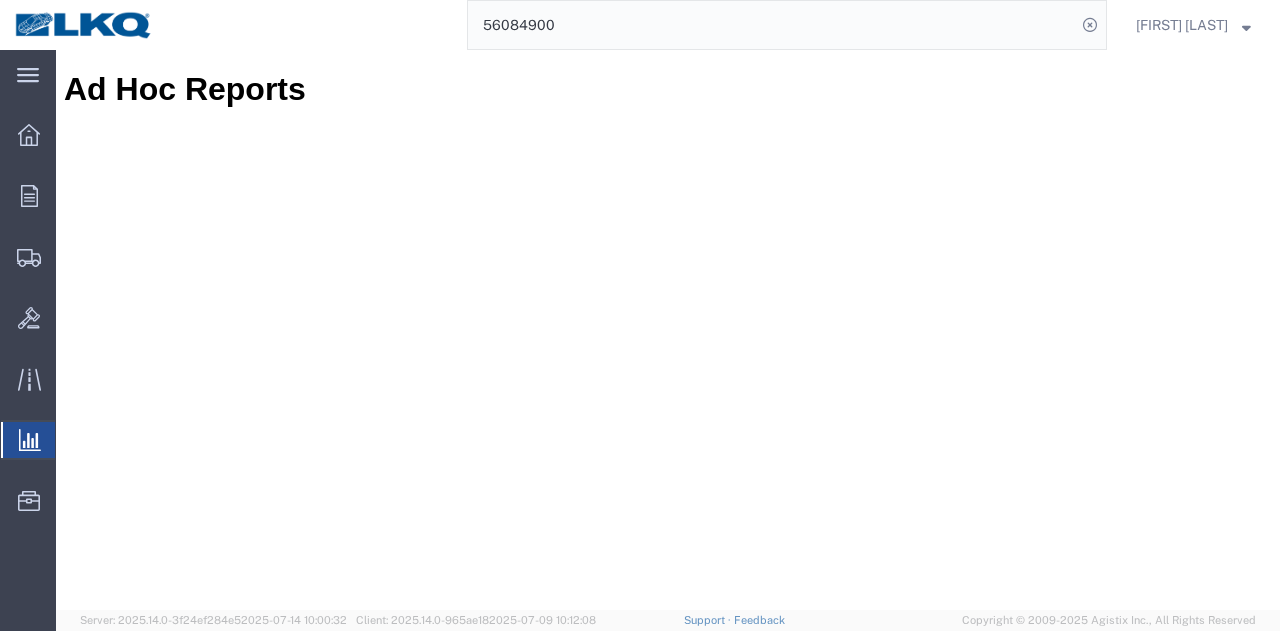 click on "56084900" 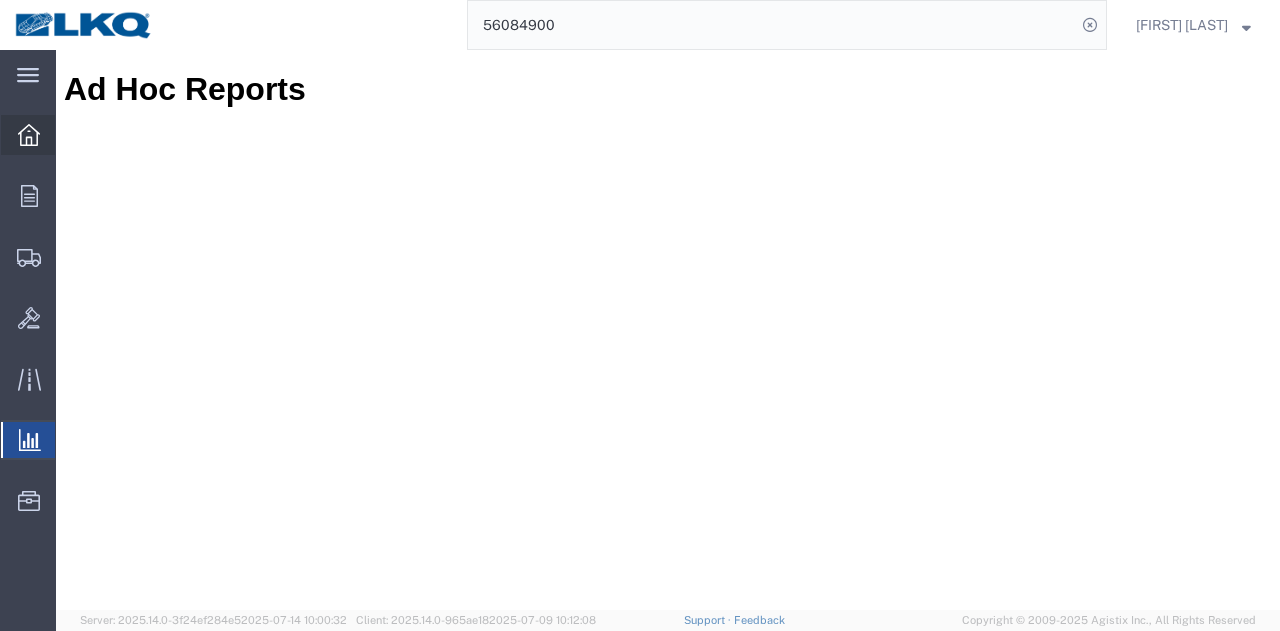 click 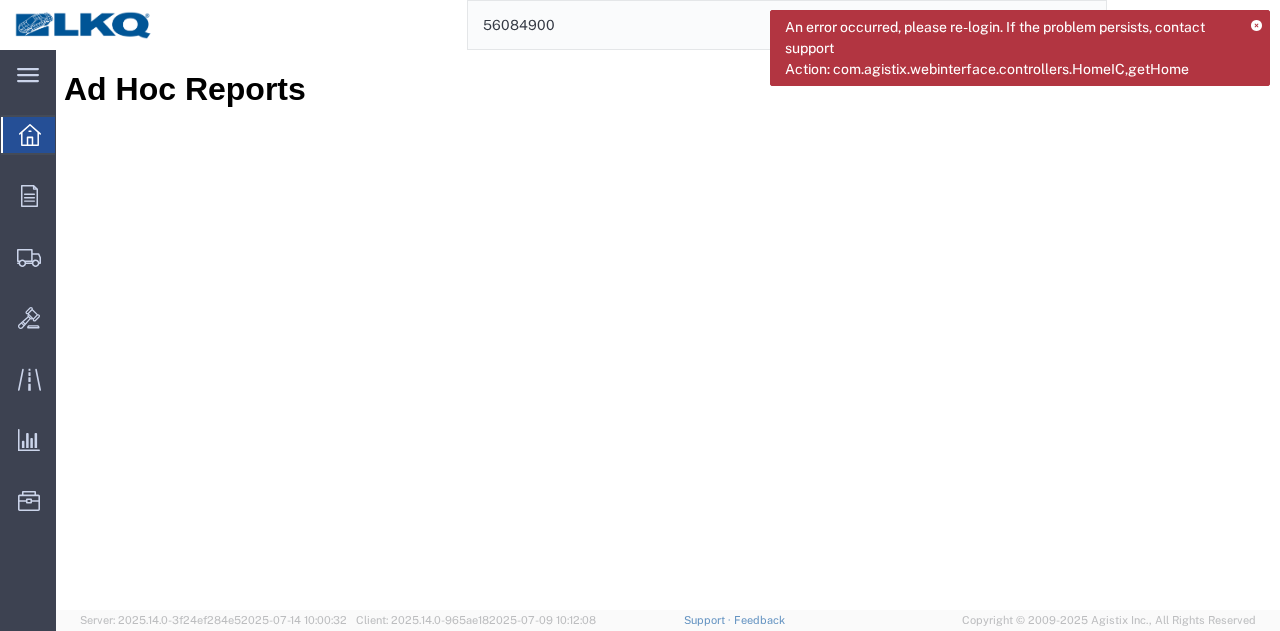 click 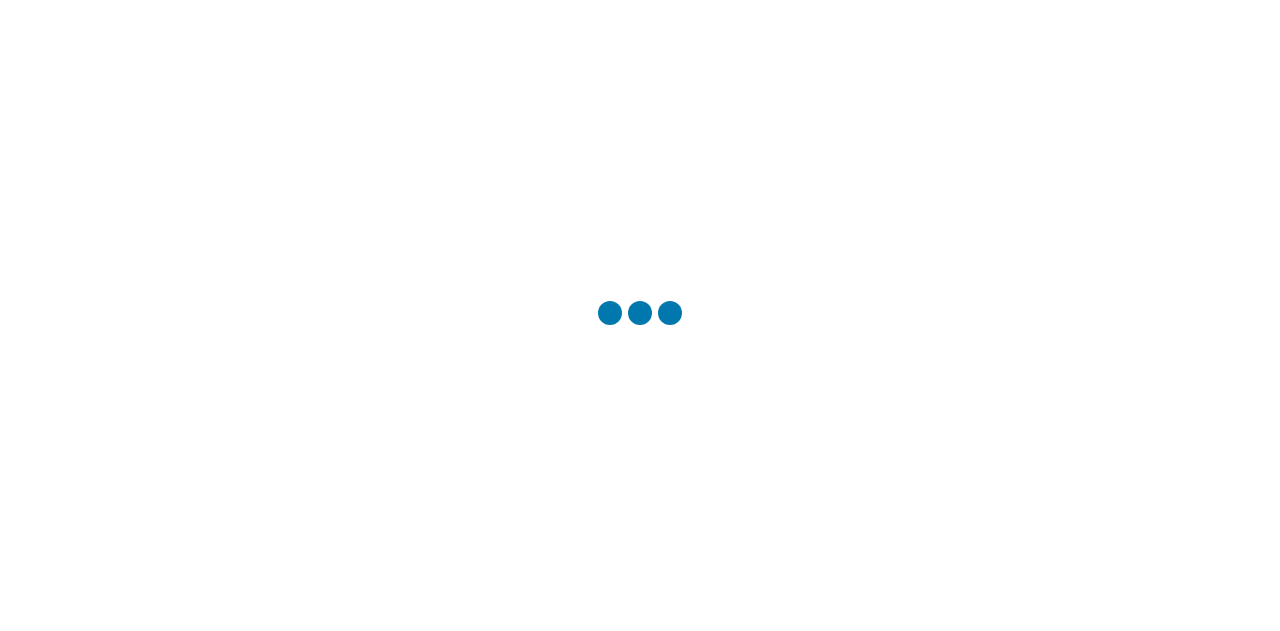 scroll, scrollTop: 0, scrollLeft: 0, axis: both 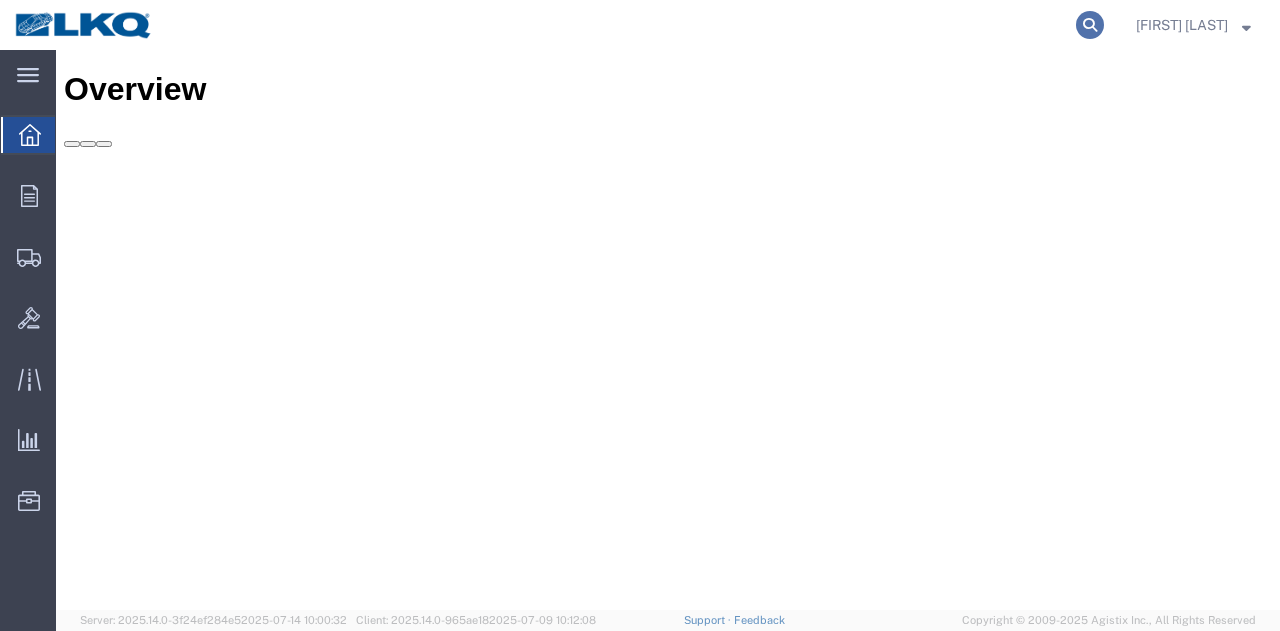 click 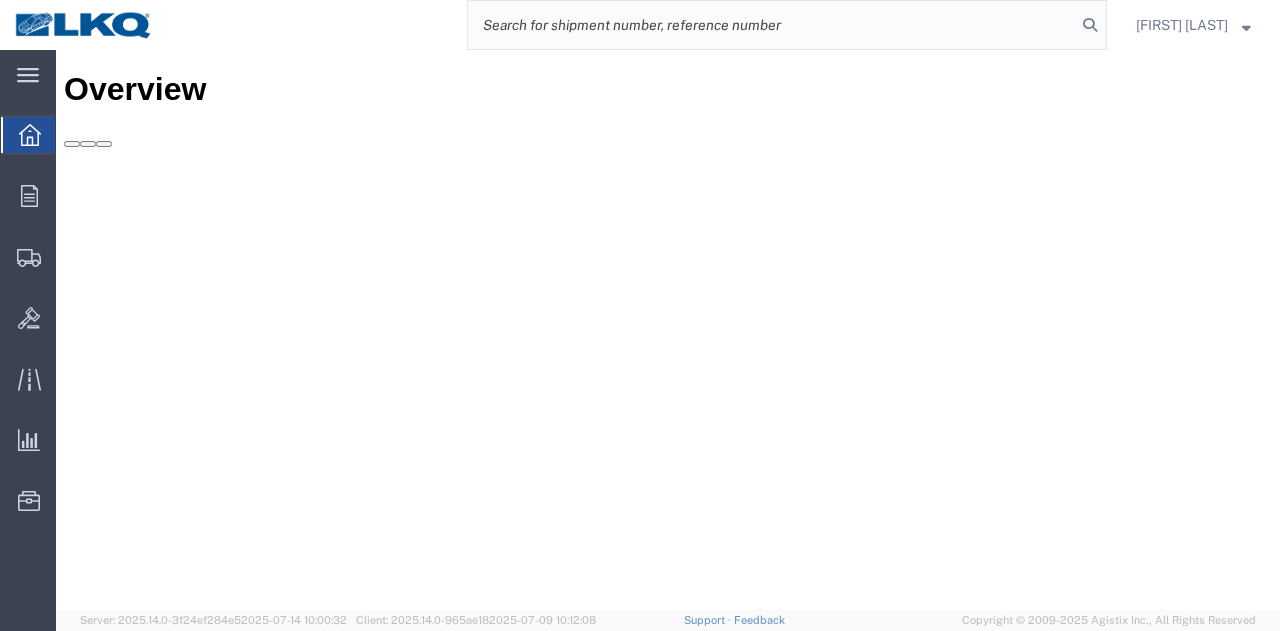 click 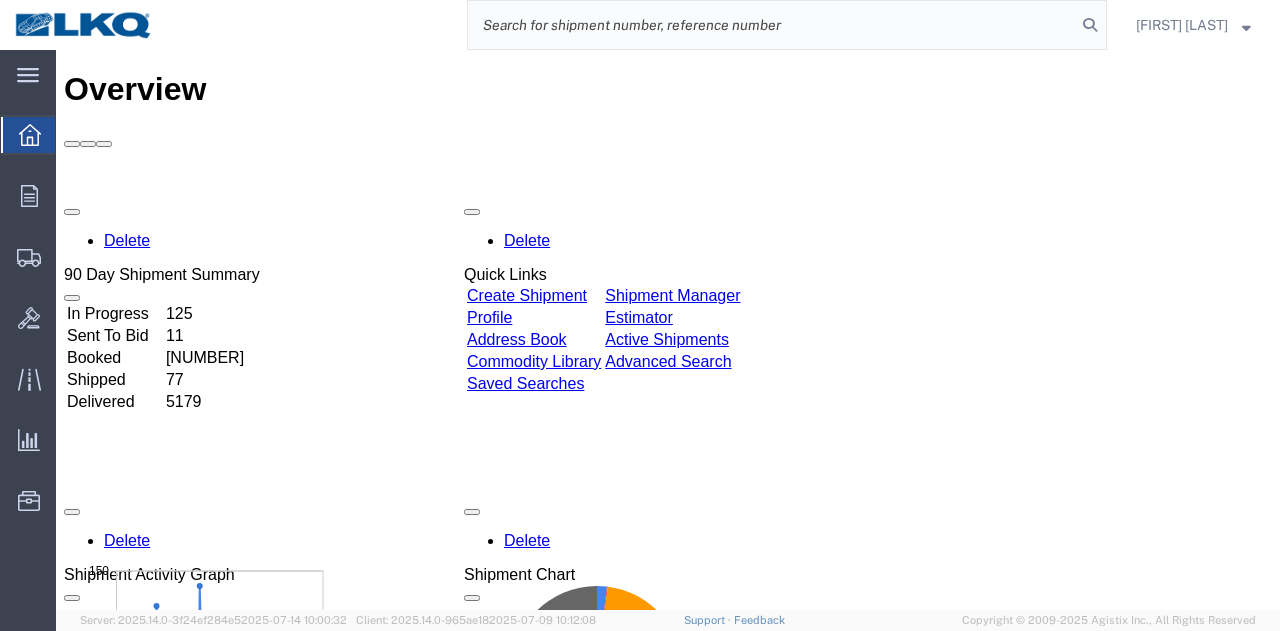 paste on "56084900" 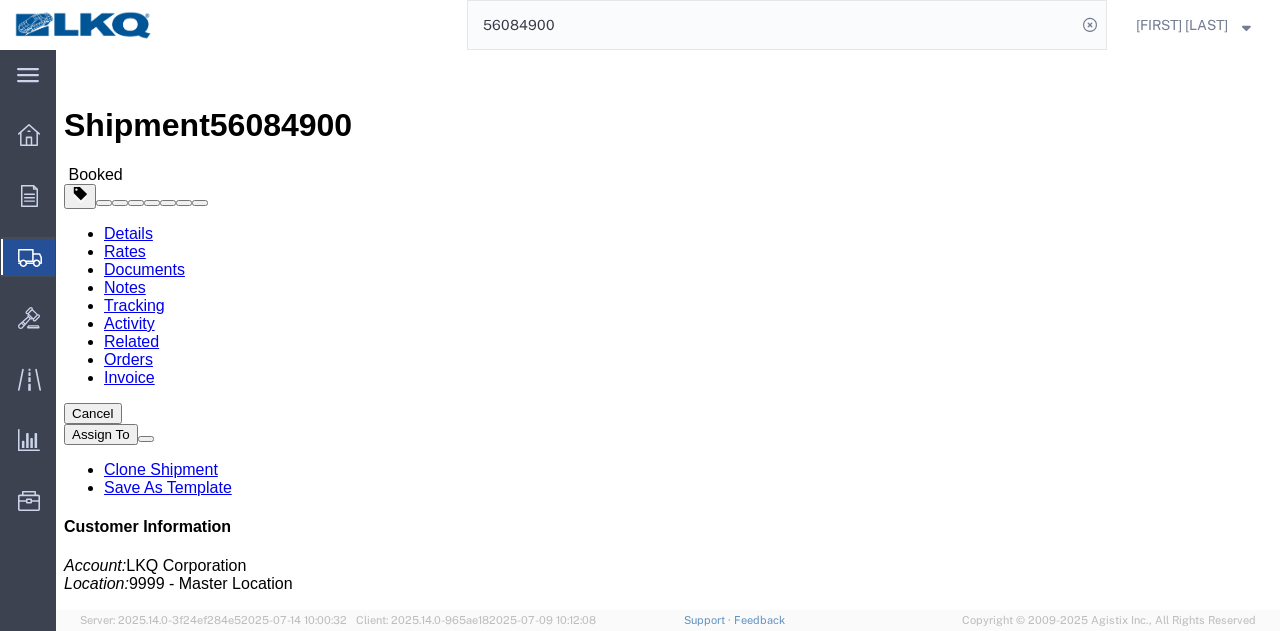 click on "Tracking" 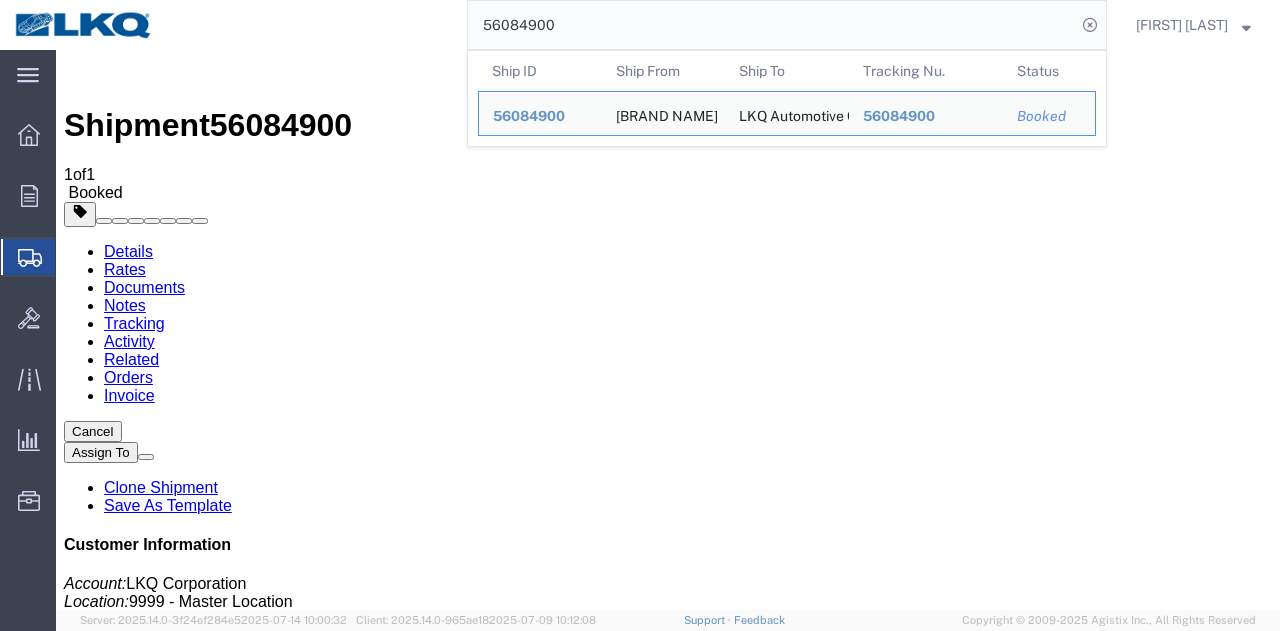 drag, startPoint x: 570, startPoint y: 30, endPoint x: 336, endPoint y: 29, distance: 234.00214 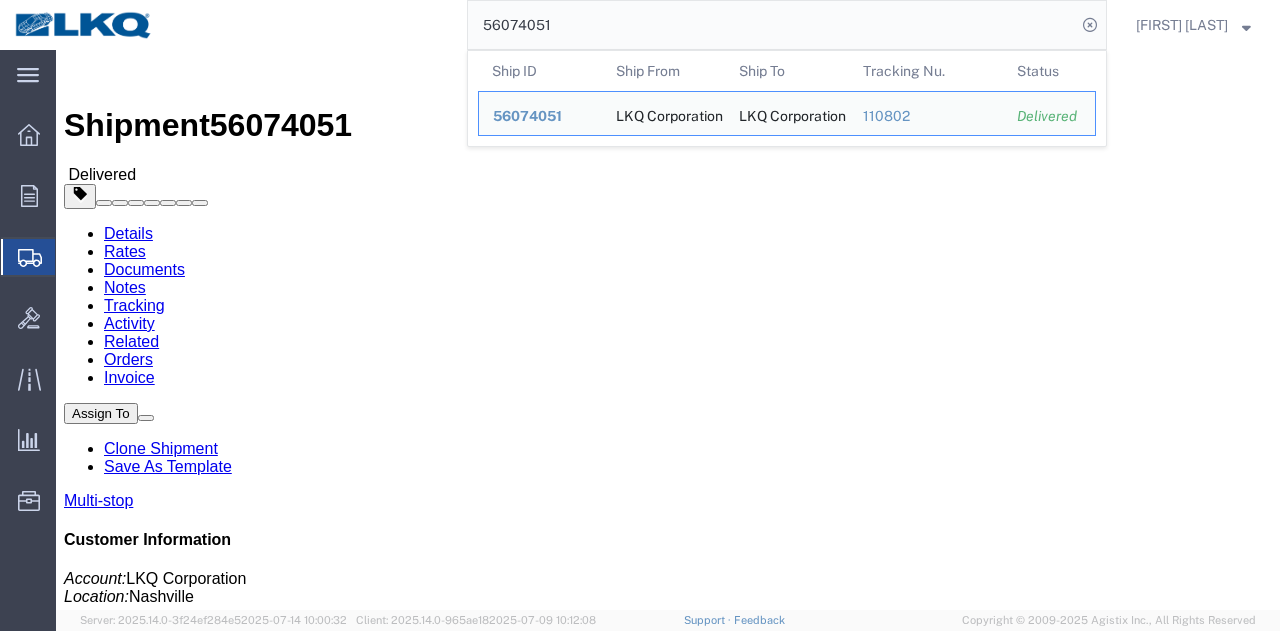 drag, startPoint x: 562, startPoint y: 35, endPoint x: 268, endPoint y: 30, distance: 294.0425 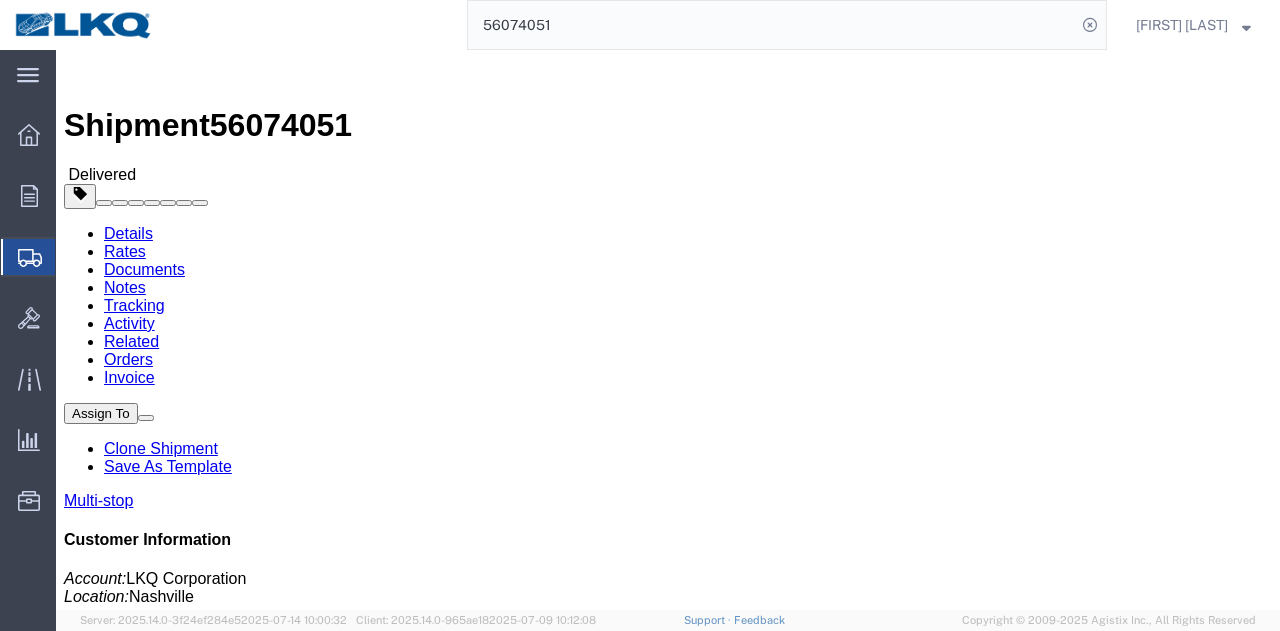 paste on "16217" 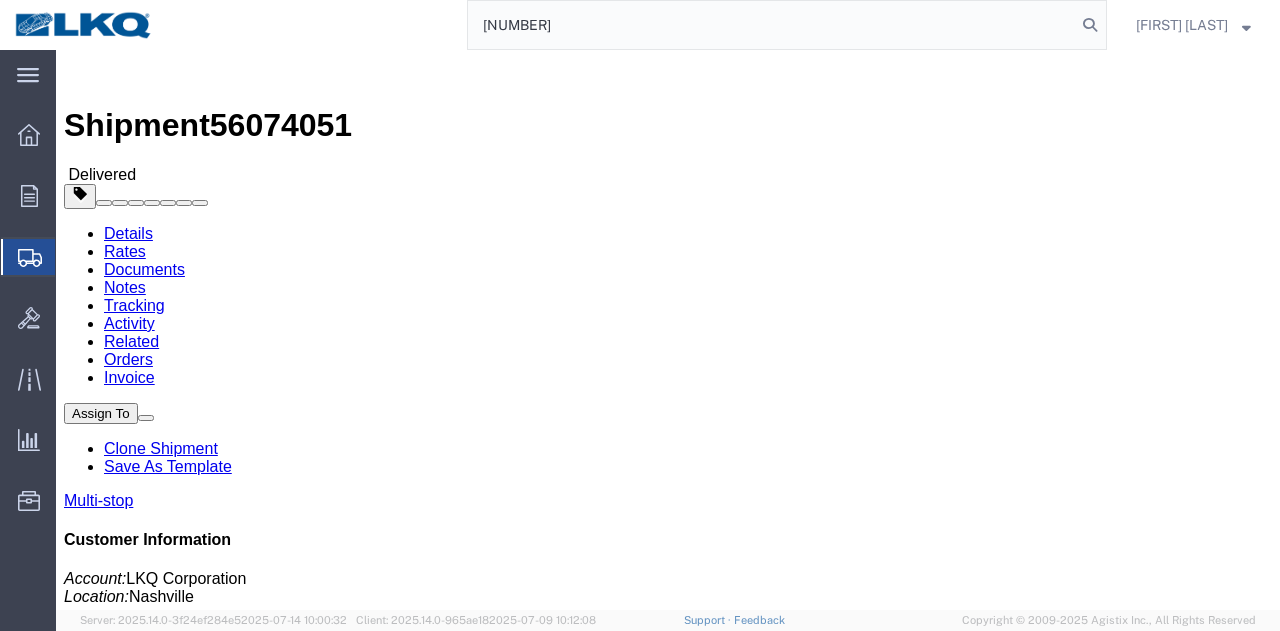 type on "[NUMBER]" 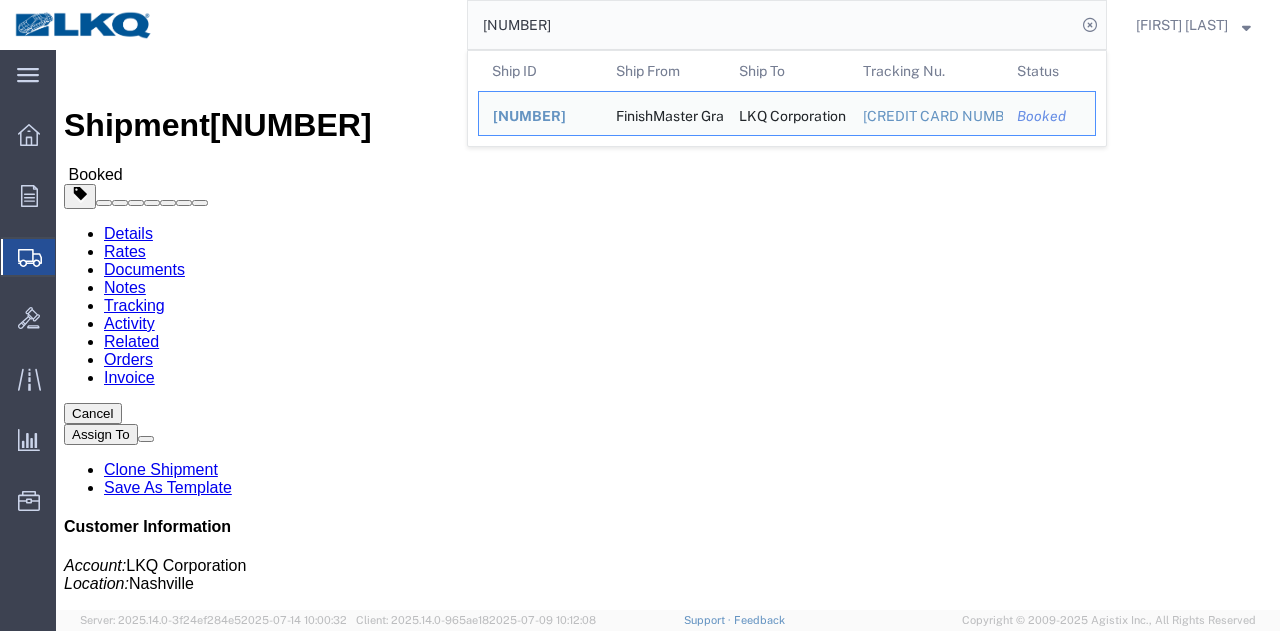 click on "Tracking" 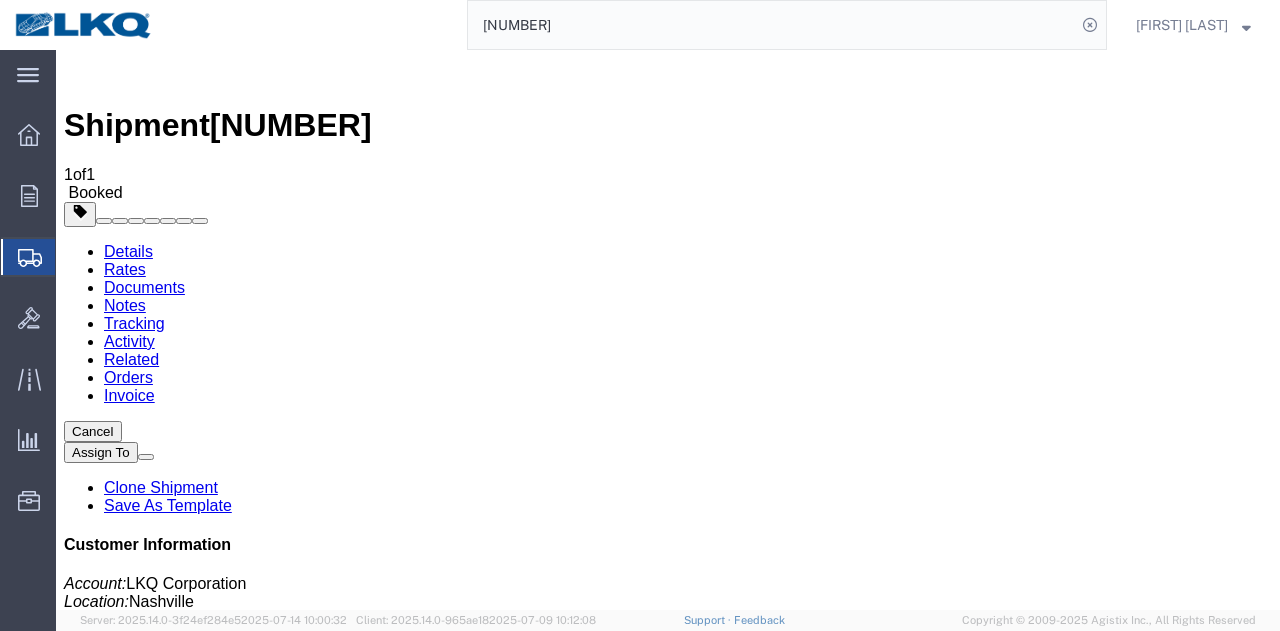 click on "Add New Tracking" at bounding box center (229, 1156) 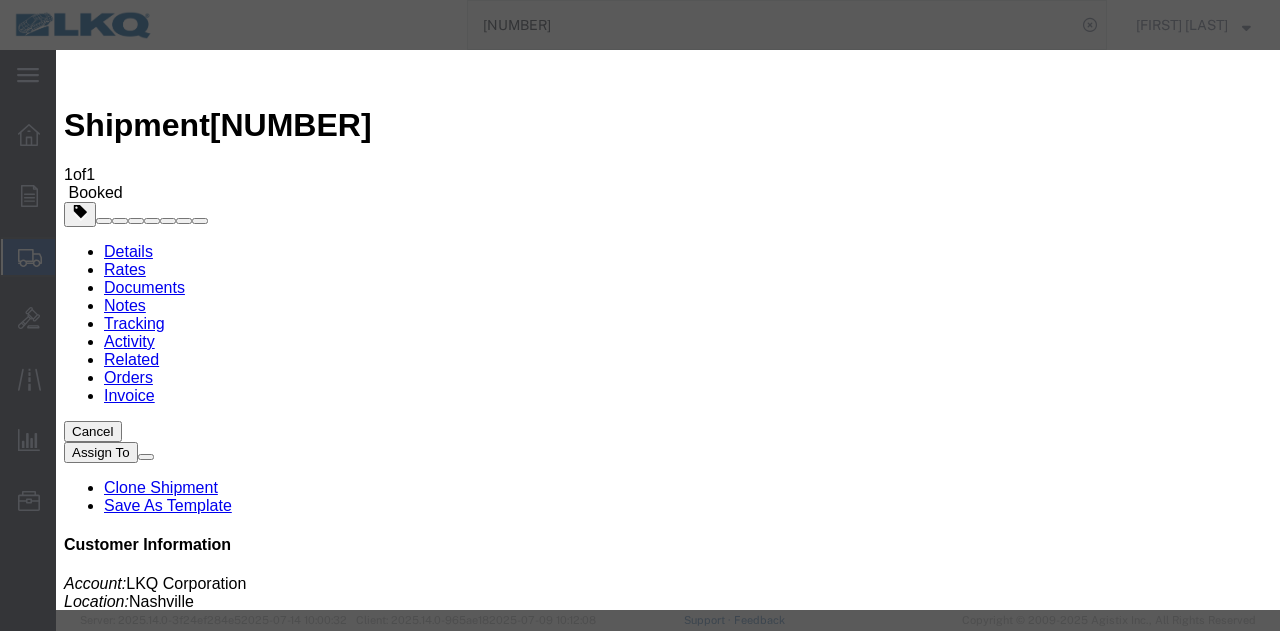 type on "[MM]/[DD]/[YYYY]" 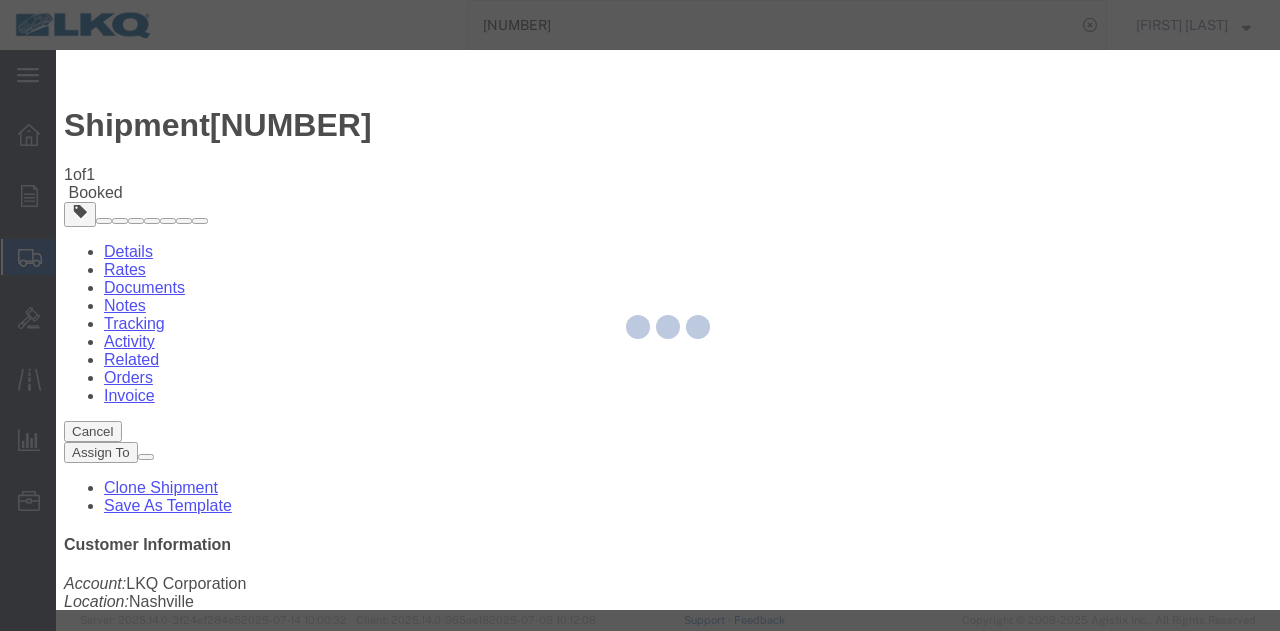 type 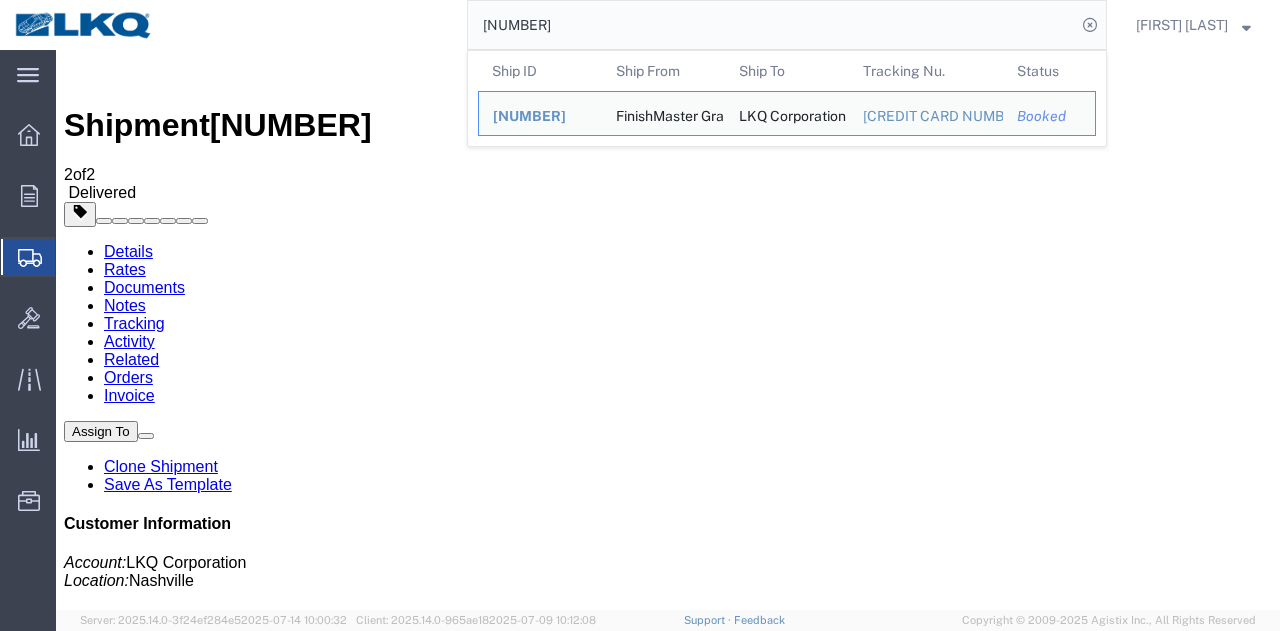 drag, startPoint x: 630, startPoint y: 62, endPoint x: 166, endPoint y: 69, distance: 464.0528 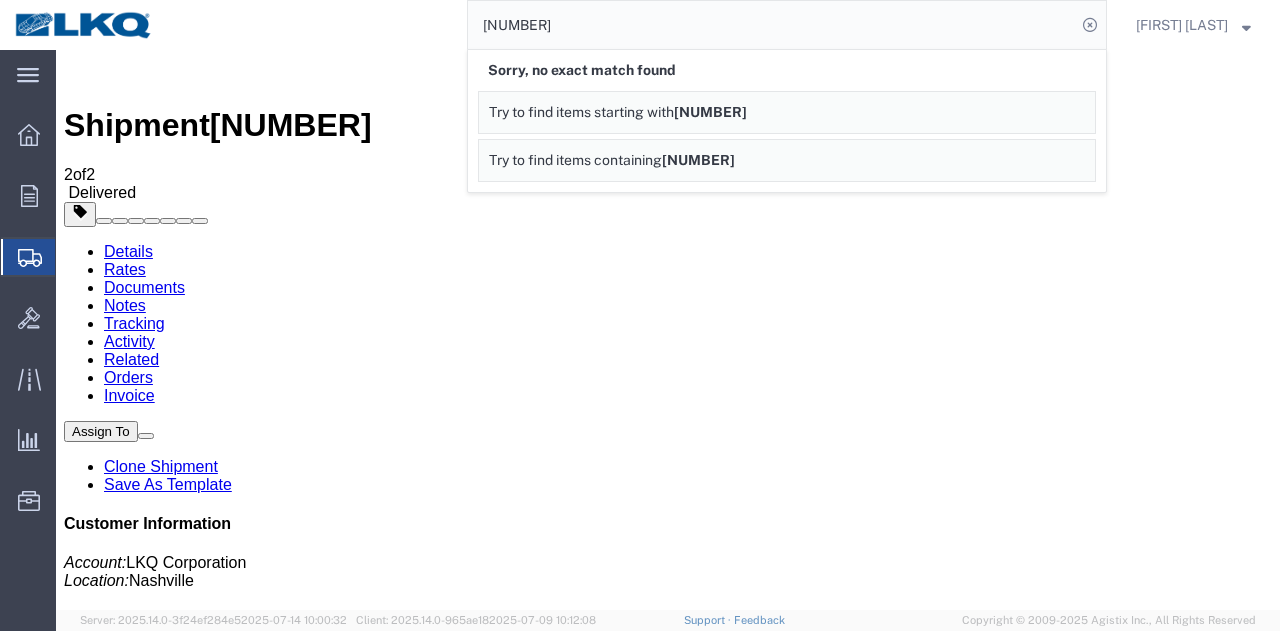 click on "[NUMBER]" 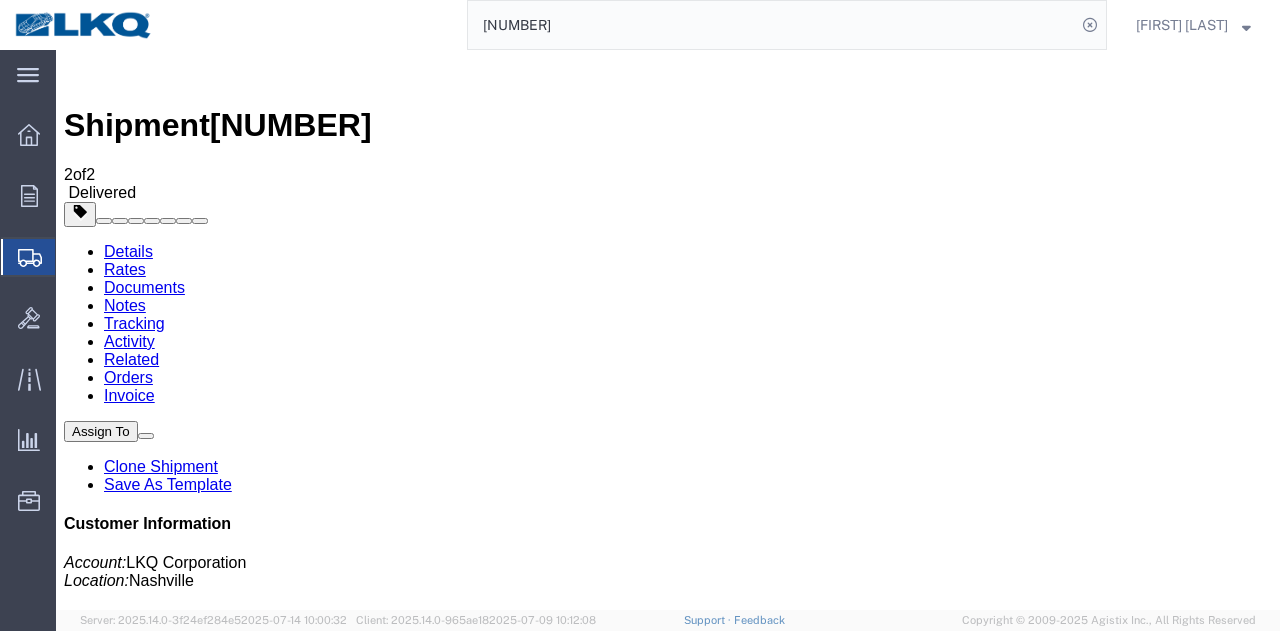 paste on "5" 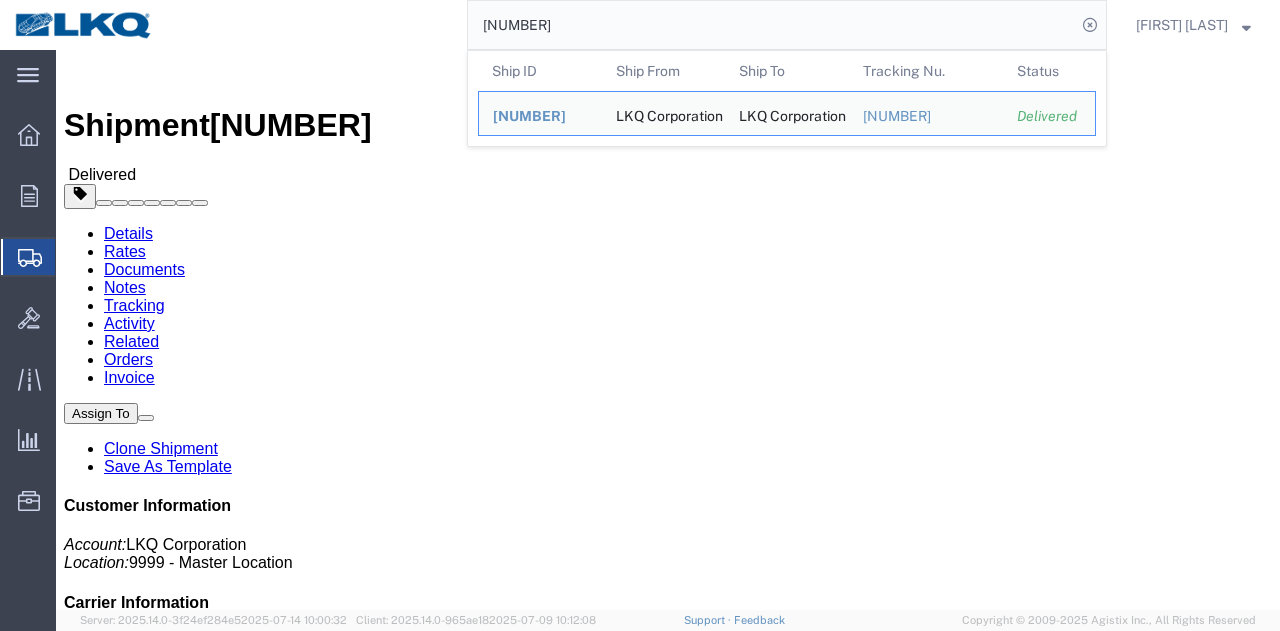 drag, startPoint x: 584, startPoint y: 22, endPoint x: 358, endPoint y: 22, distance: 226 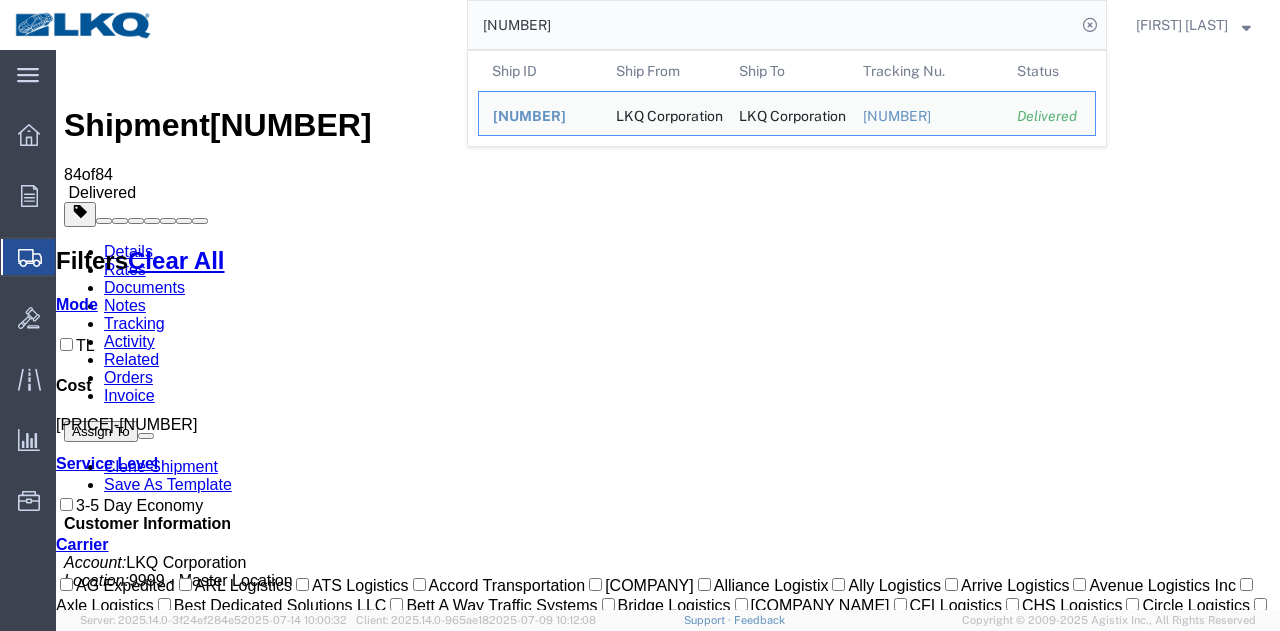 paste on "[SHIP ID]" 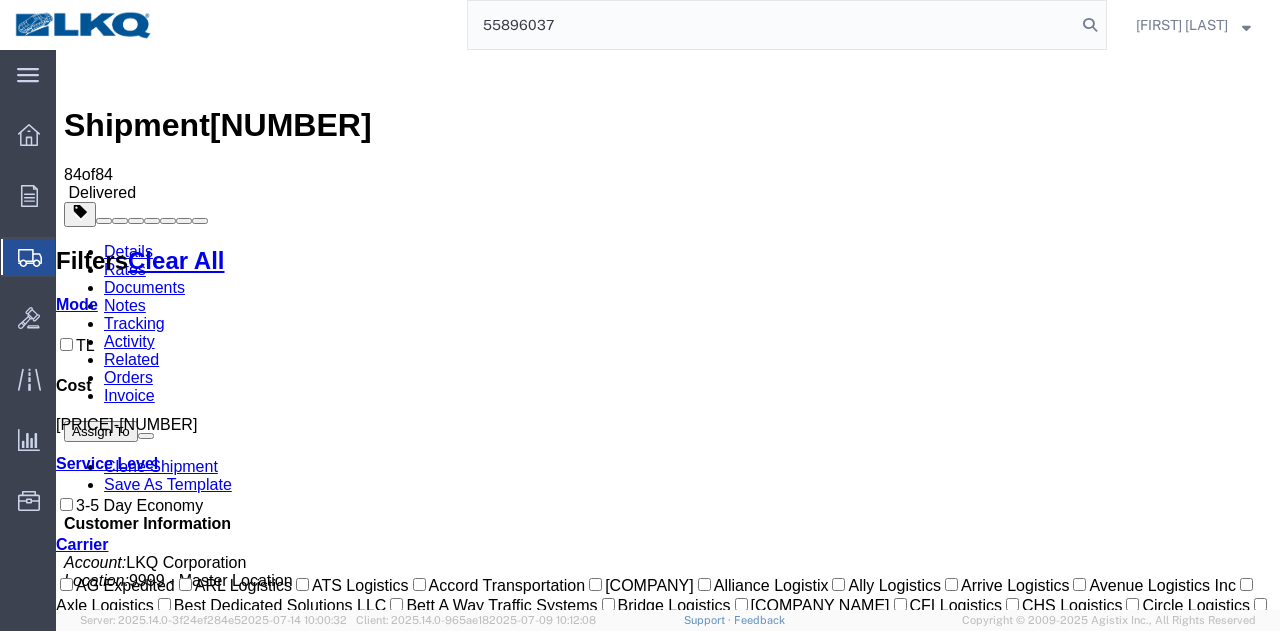 type on "55896037" 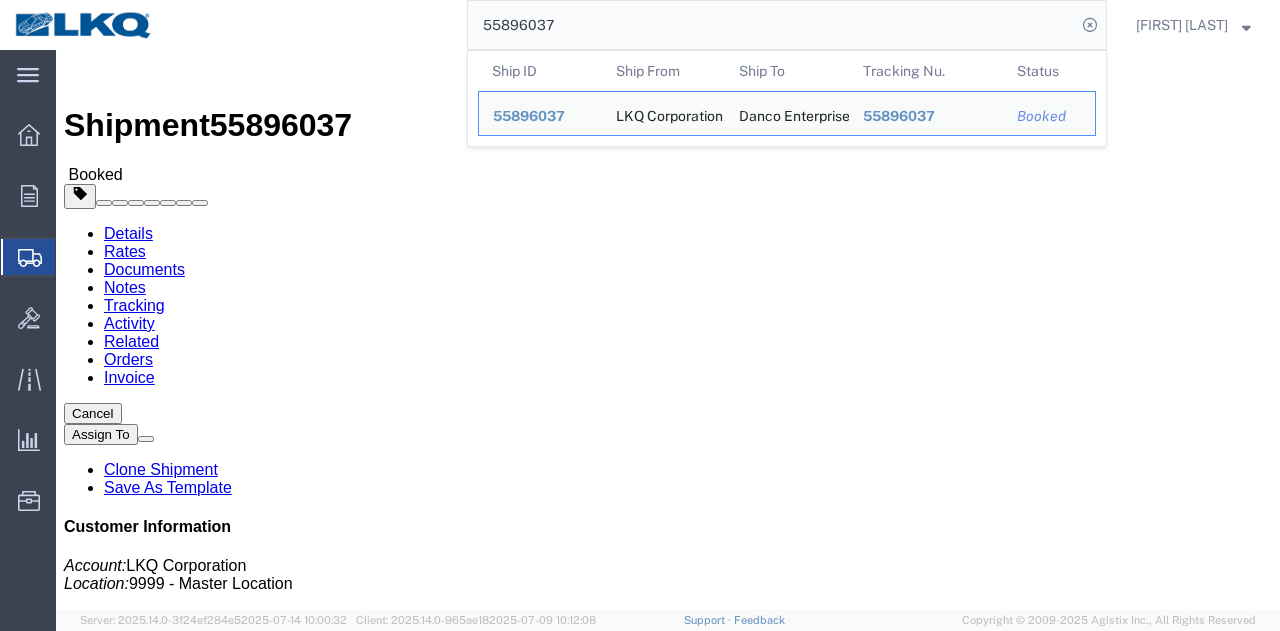 click on "Notes" 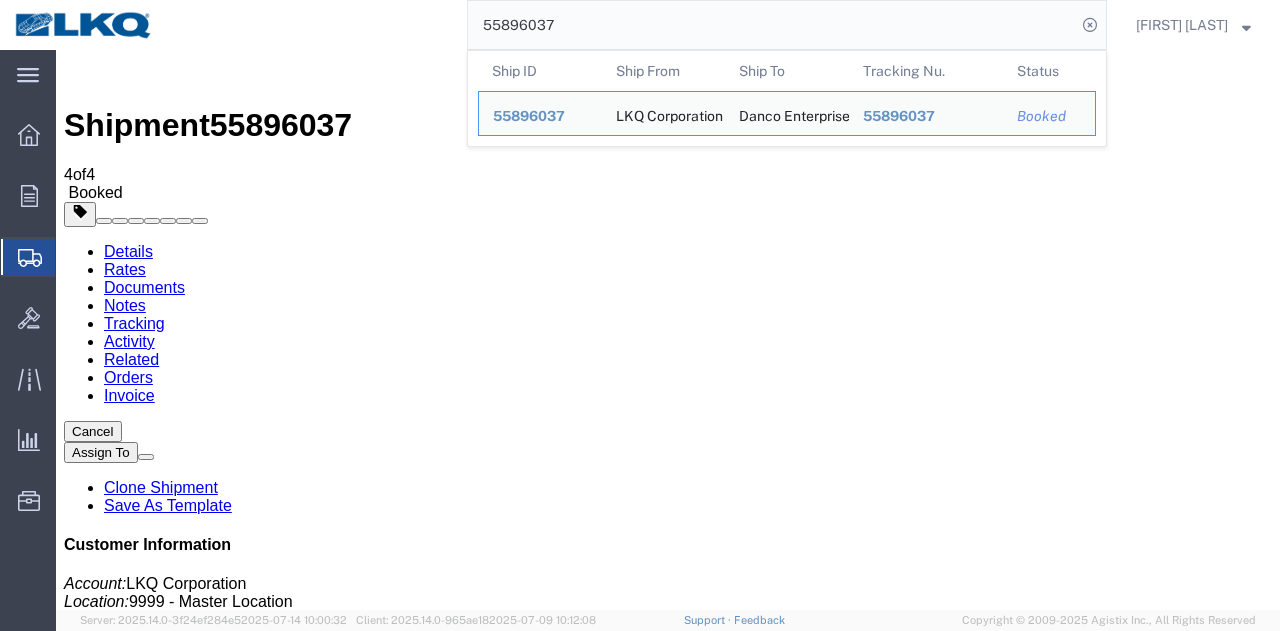 drag, startPoint x: 557, startPoint y: 22, endPoint x: 256, endPoint y: 35, distance: 301.2806 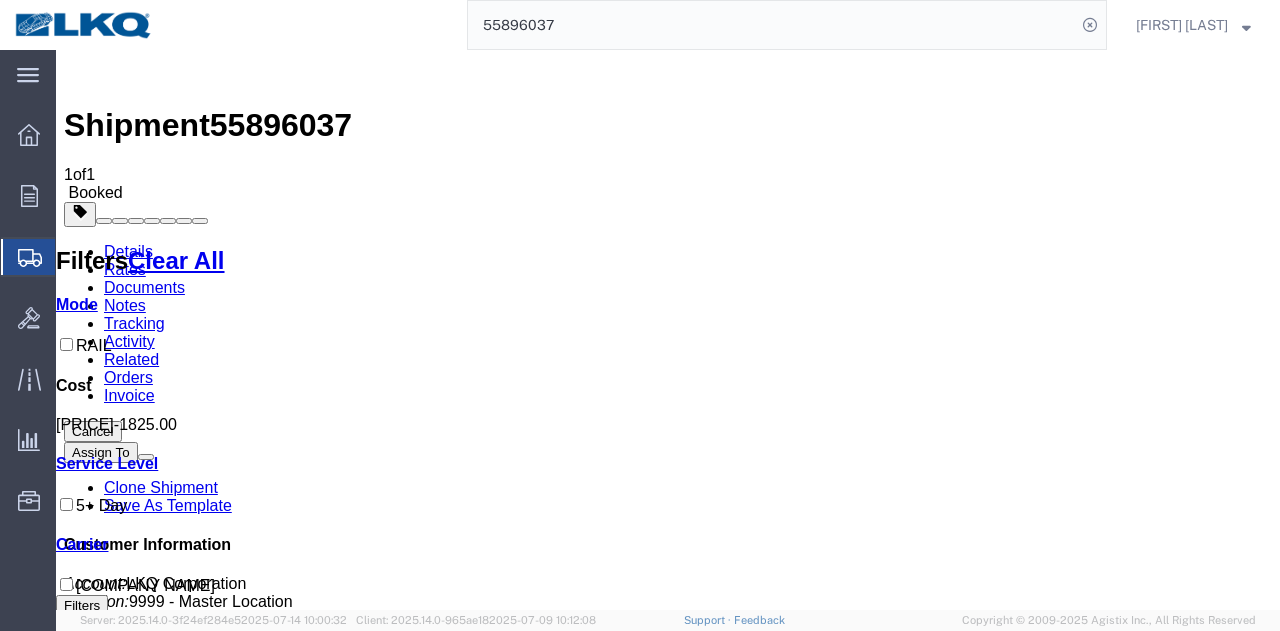click on "Tracking" at bounding box center (134, 323) 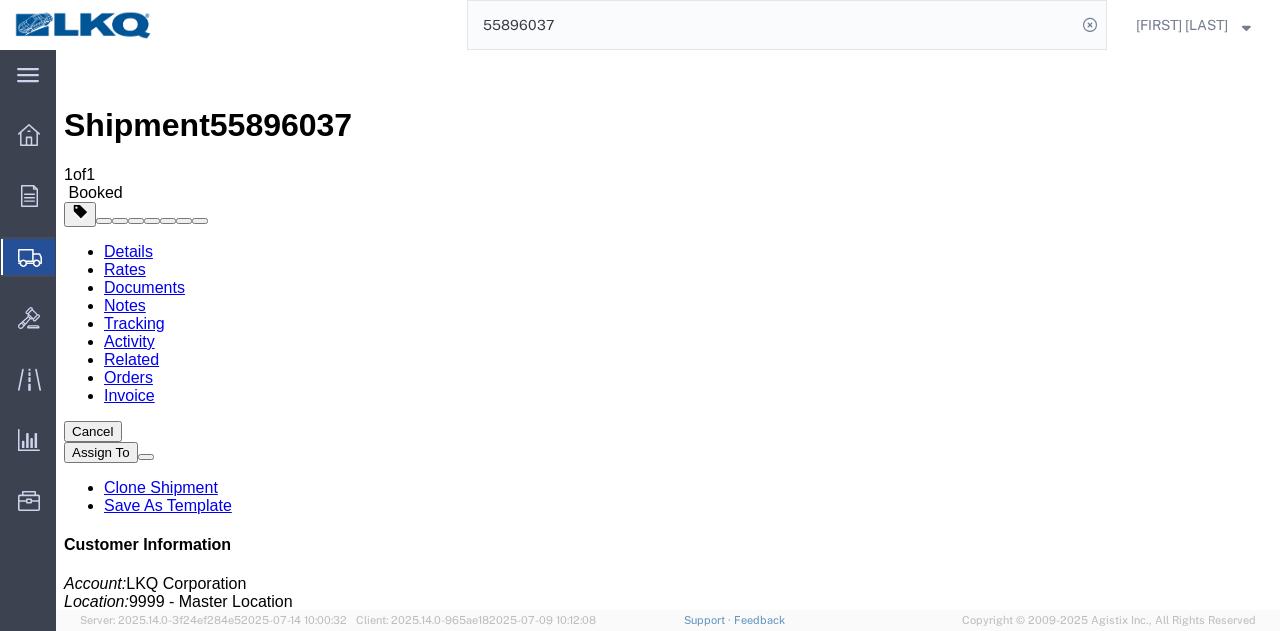 click on "Add New Tracking" at bounding box center (229, 1156) 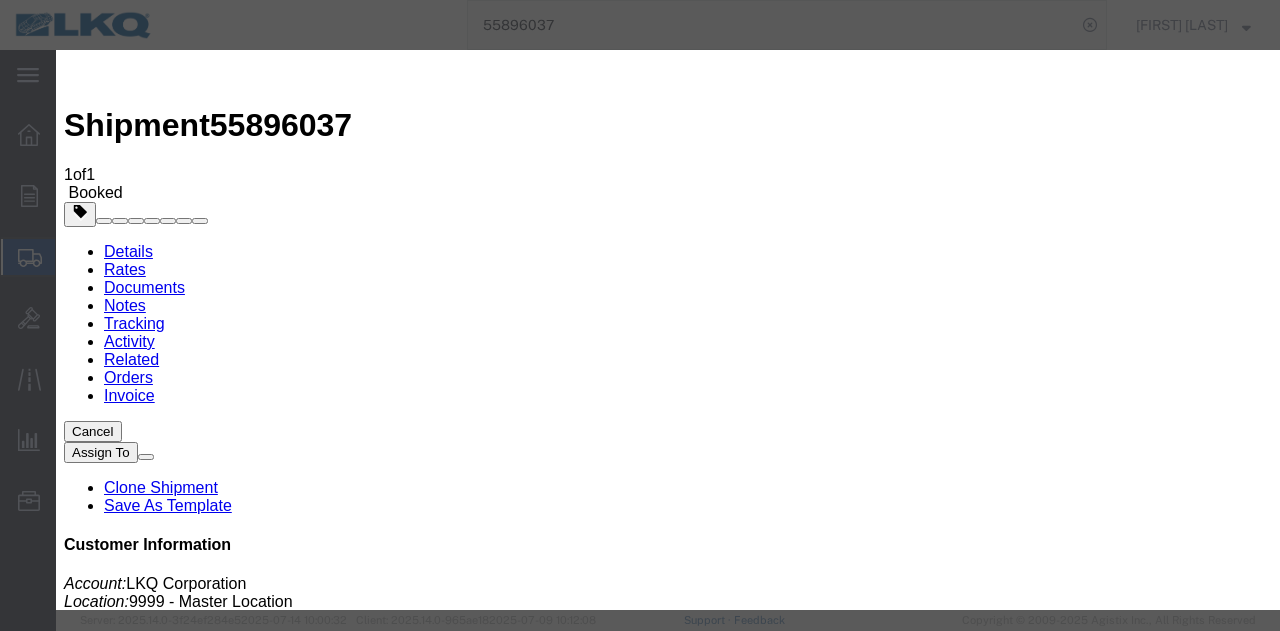 type on "[MM]/[DD]/[YYYY]" 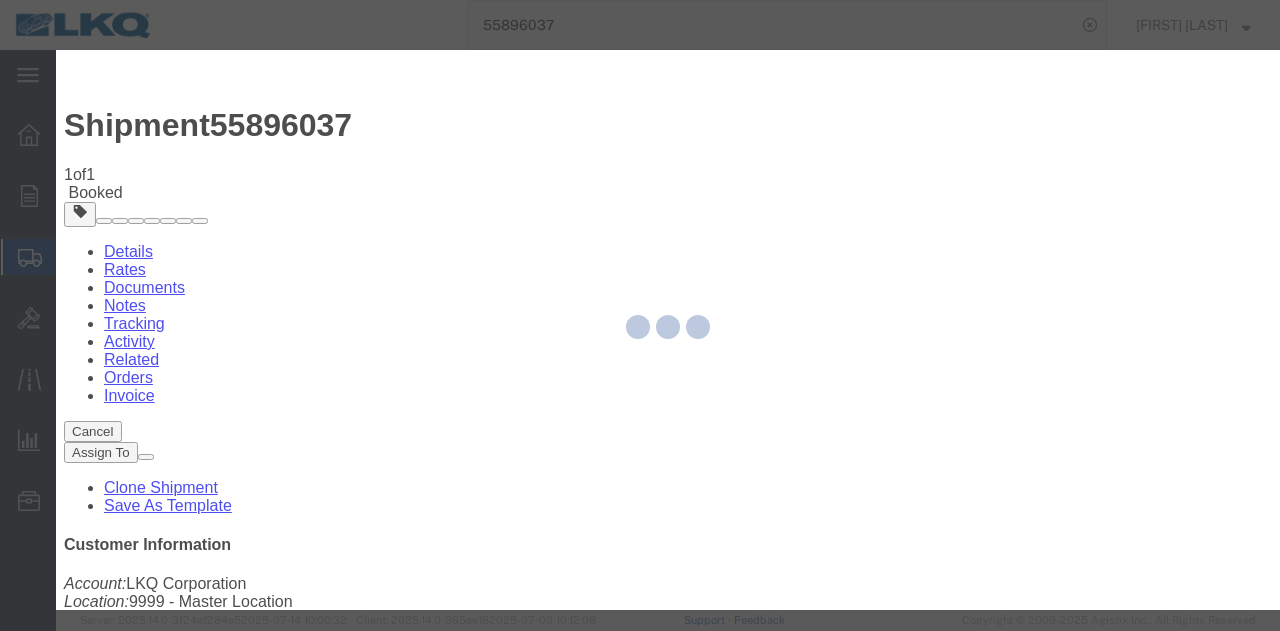 type 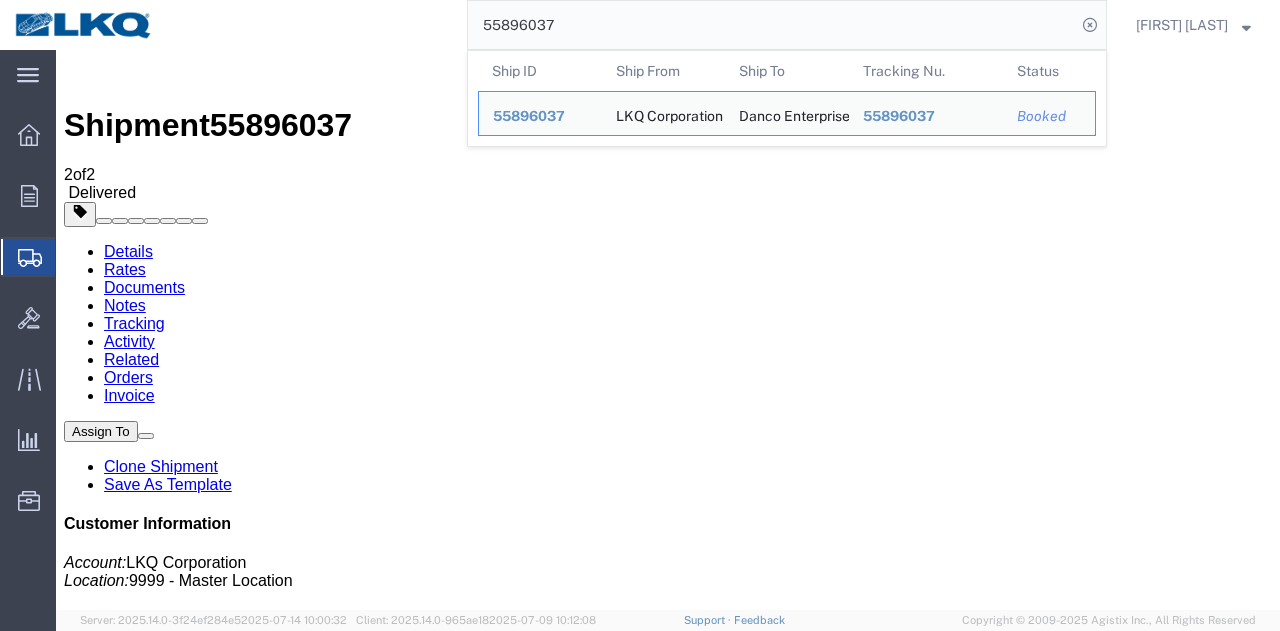 drag, startPoint x: 631, startPoint y: 72, endPoint x: 236, endPoint y: 55, distance: 395.36566 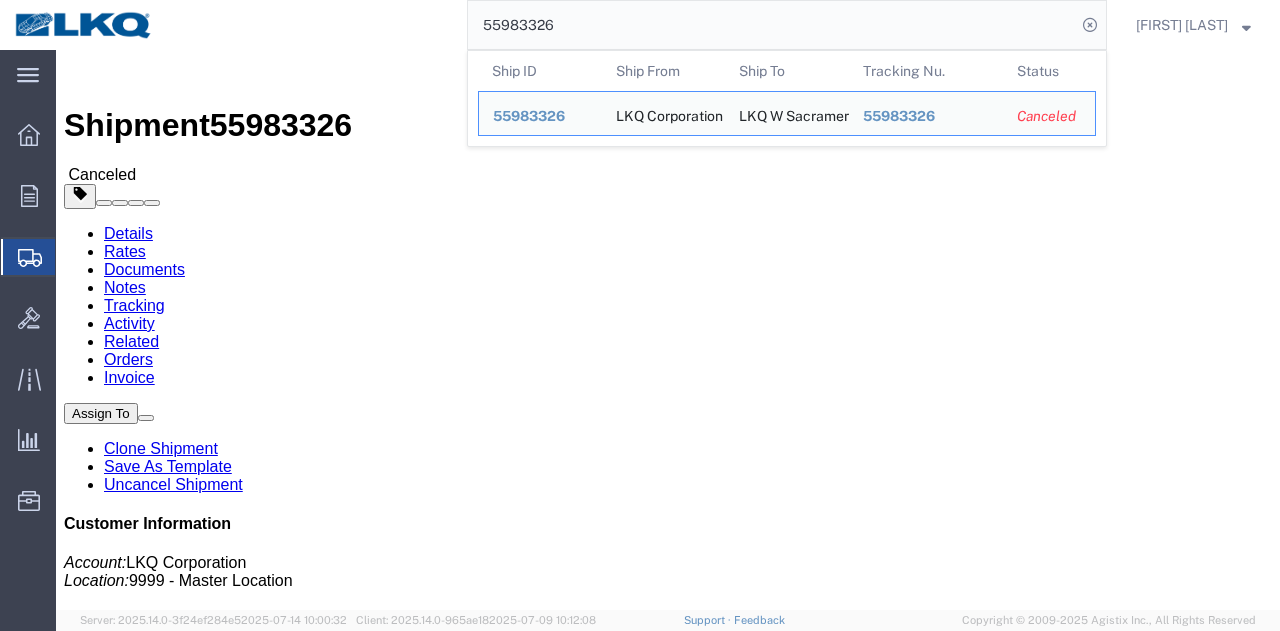 drag, startPoint x: 598, startPoint y: 27, endPoint x: 262, endPoint y: 3, distance: 336.85605 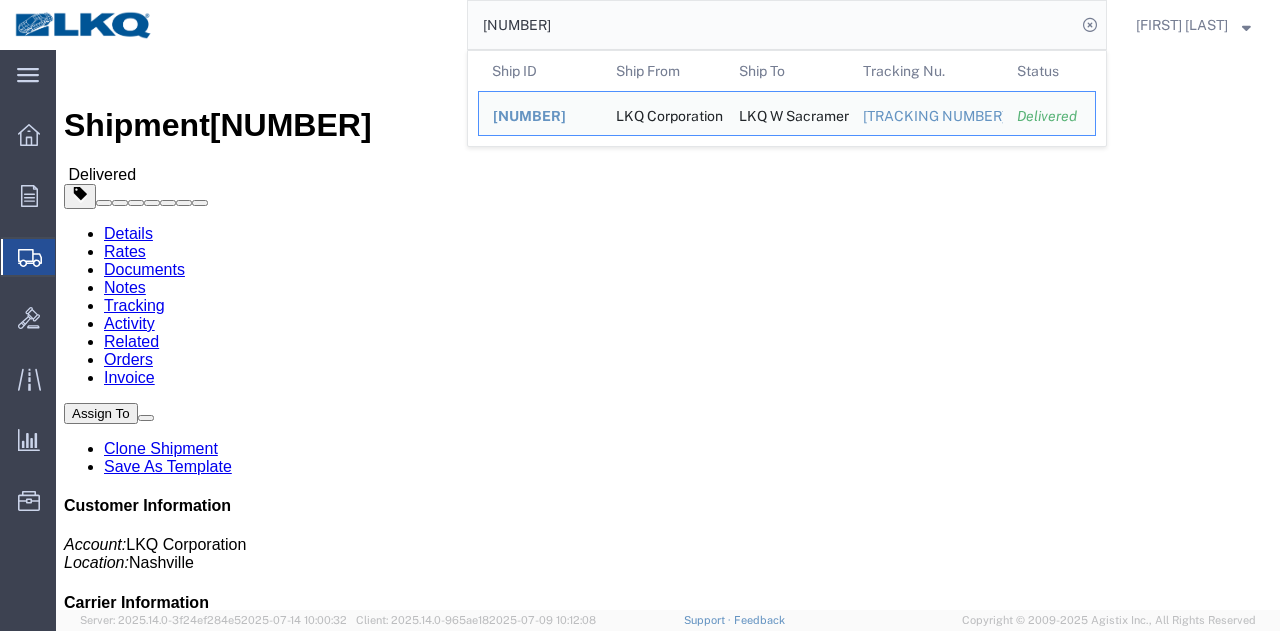 click on "Rates" 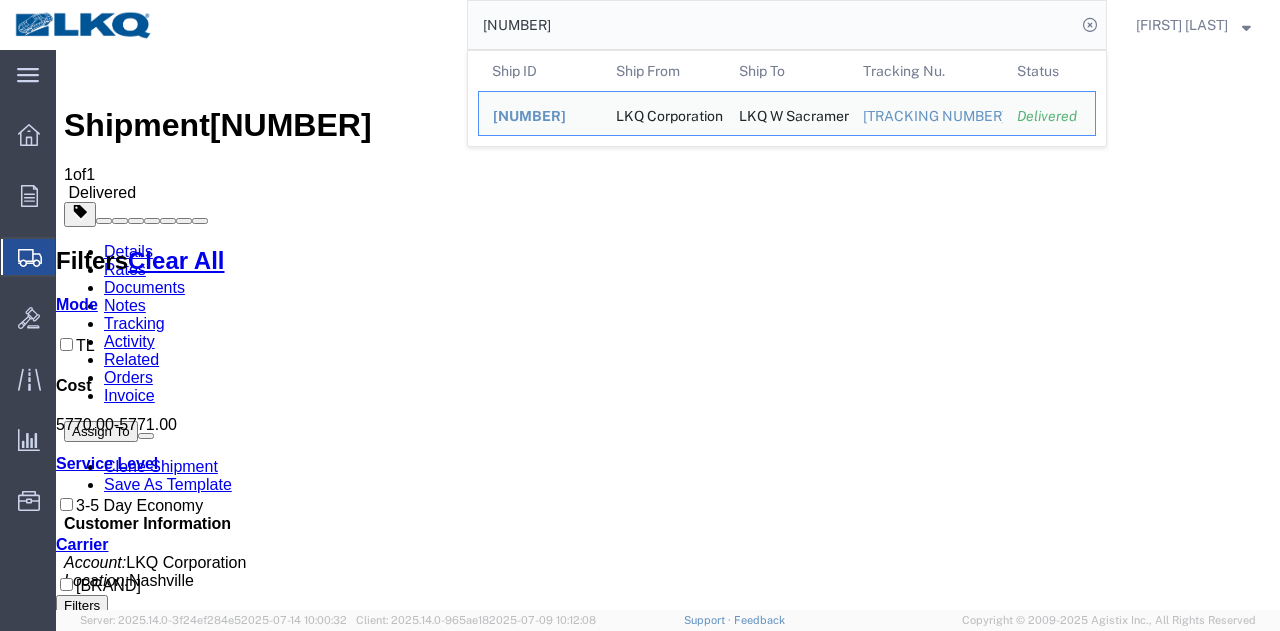 drag, startPoint x: 591, startPoint y: 19, endPoint x: 354, endPoint y: 19, distance: 237 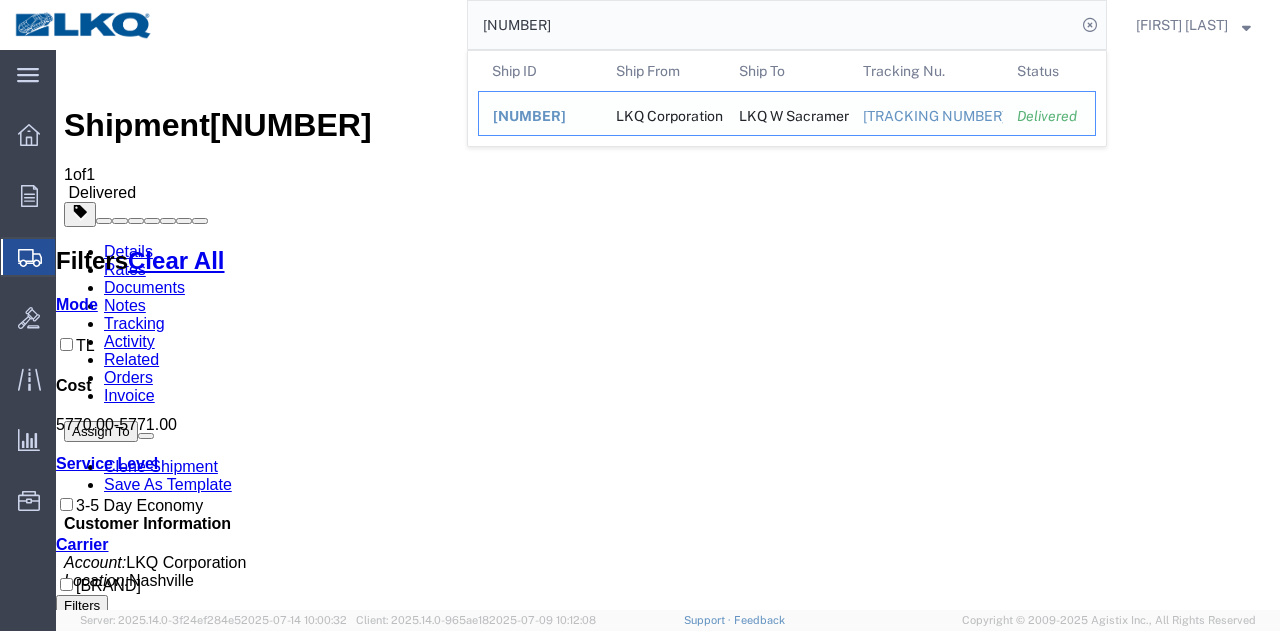 paste on "5602704" 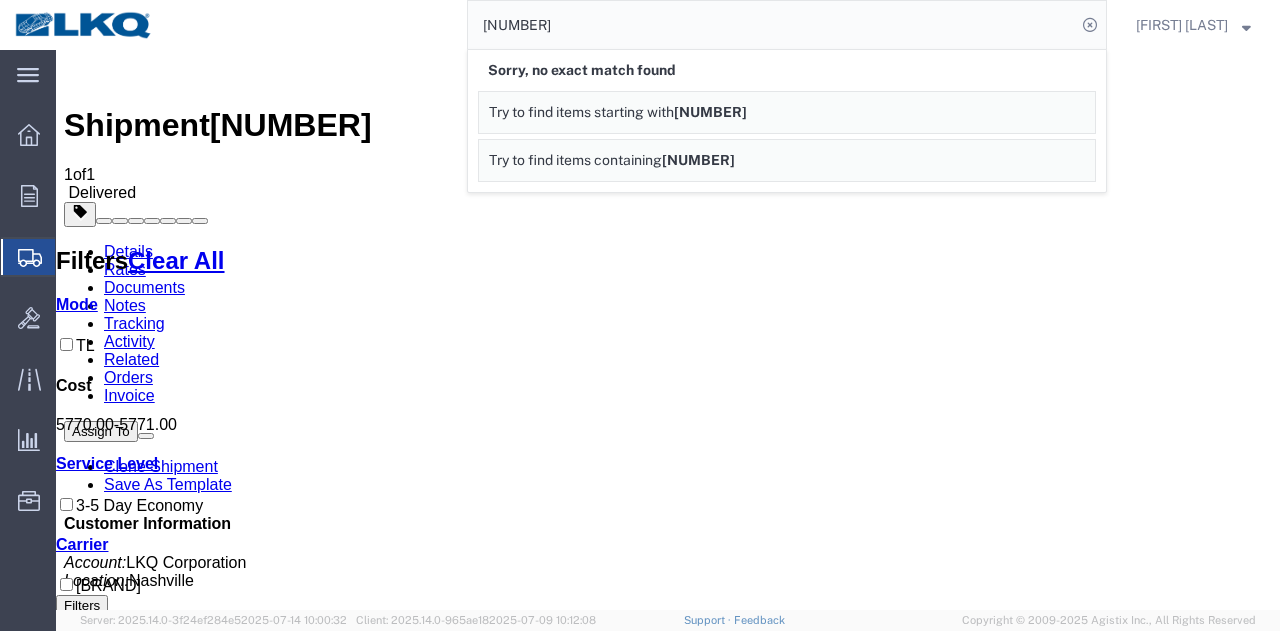 drag, startPoint x: 618, startPoint y: 31, endPoint x: 418, endPoint y: 26, distance: 200.06248 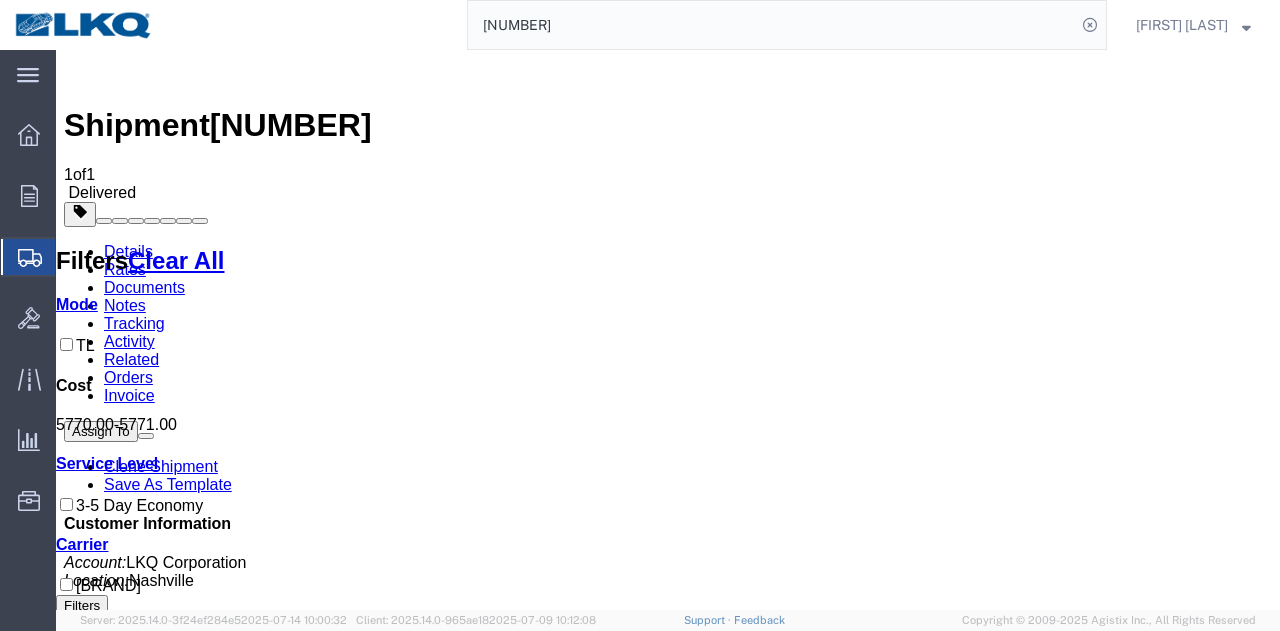 paste on "%.$; " 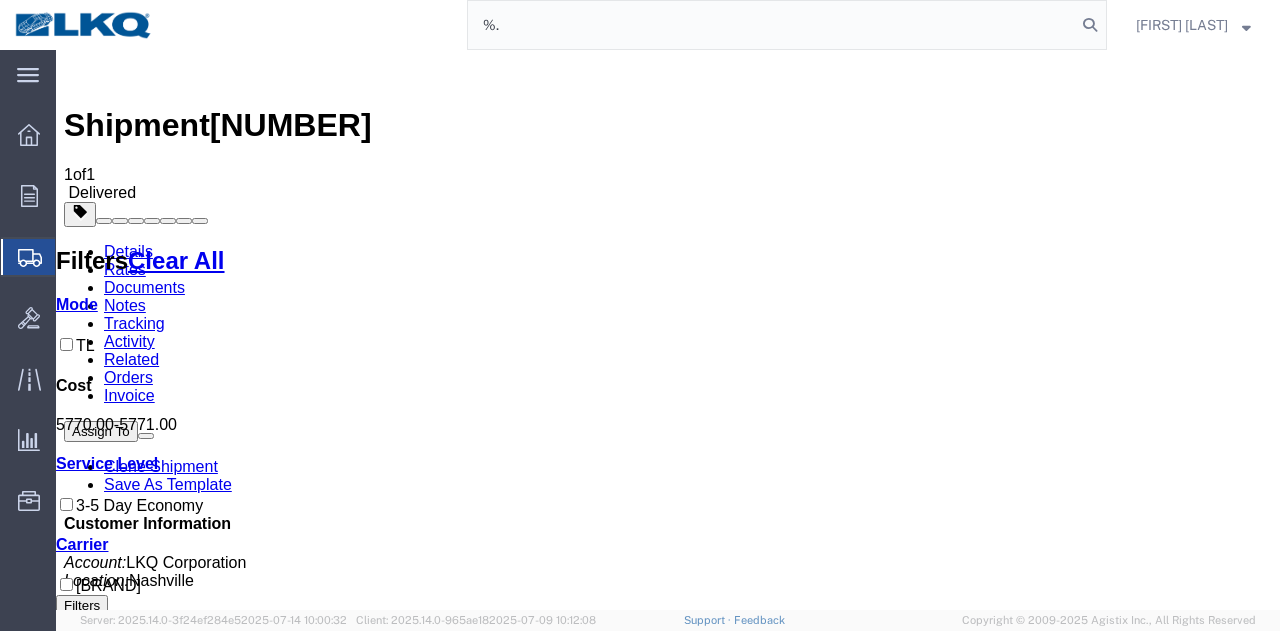 type on "%" 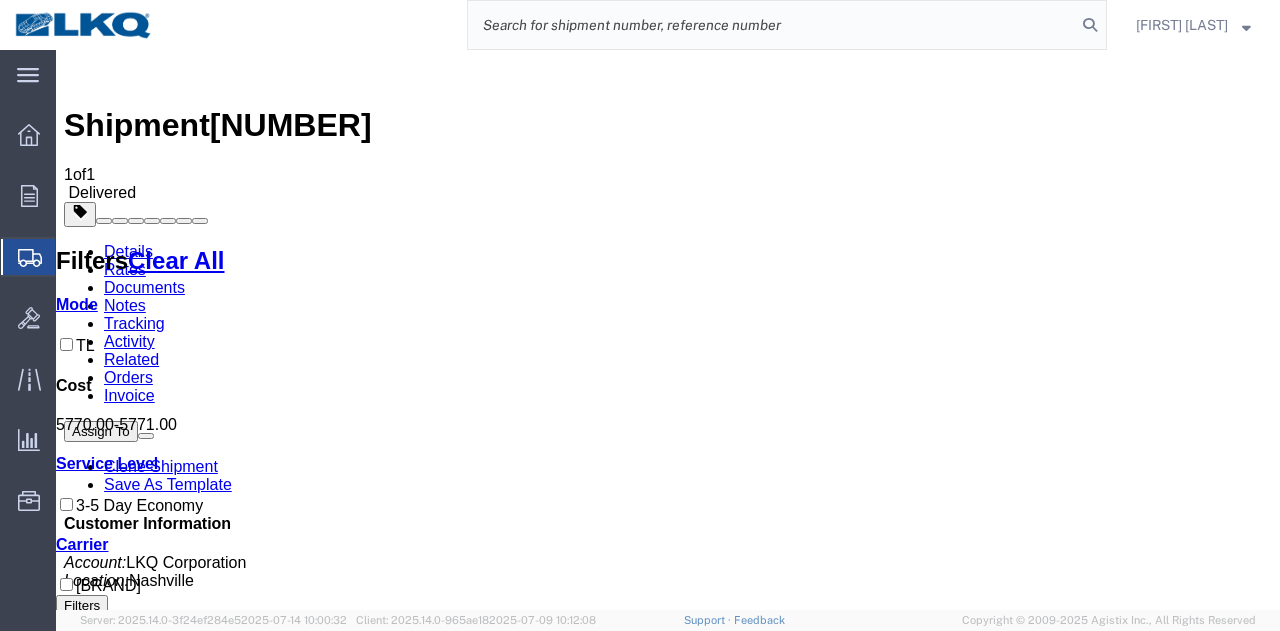 click 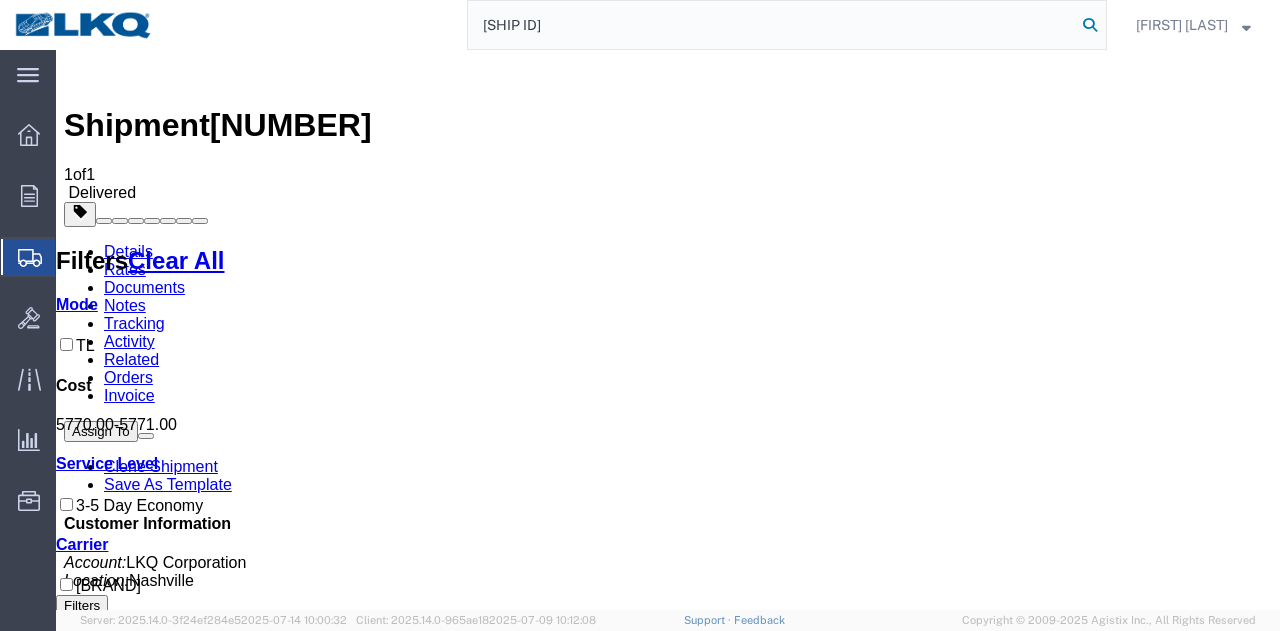 click 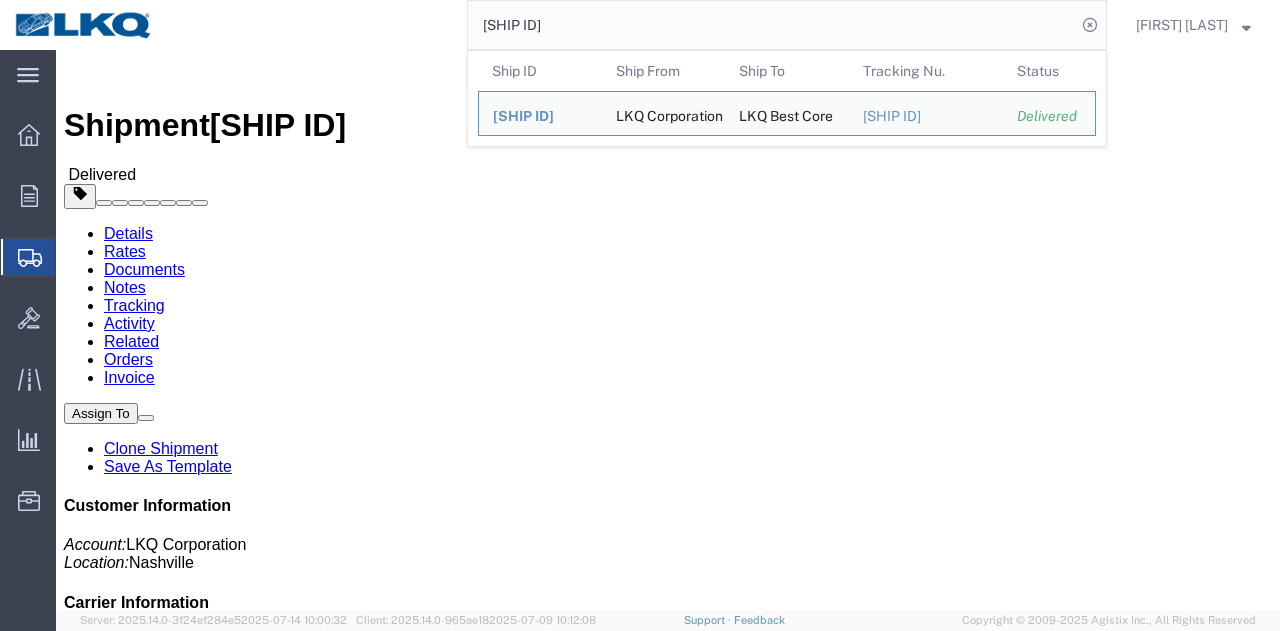 click on "Rates" 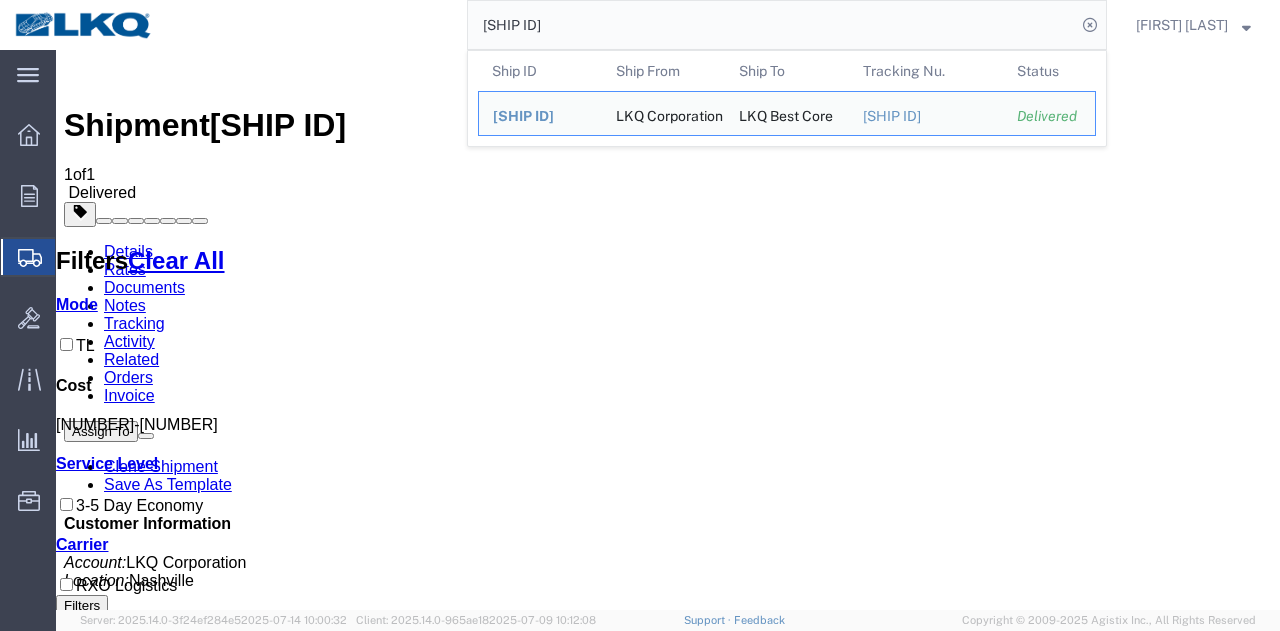 drag, startPoint x: 635, startPoint y: 34, endPoint x: 38, endPoint y: 32, distance: 597.00336 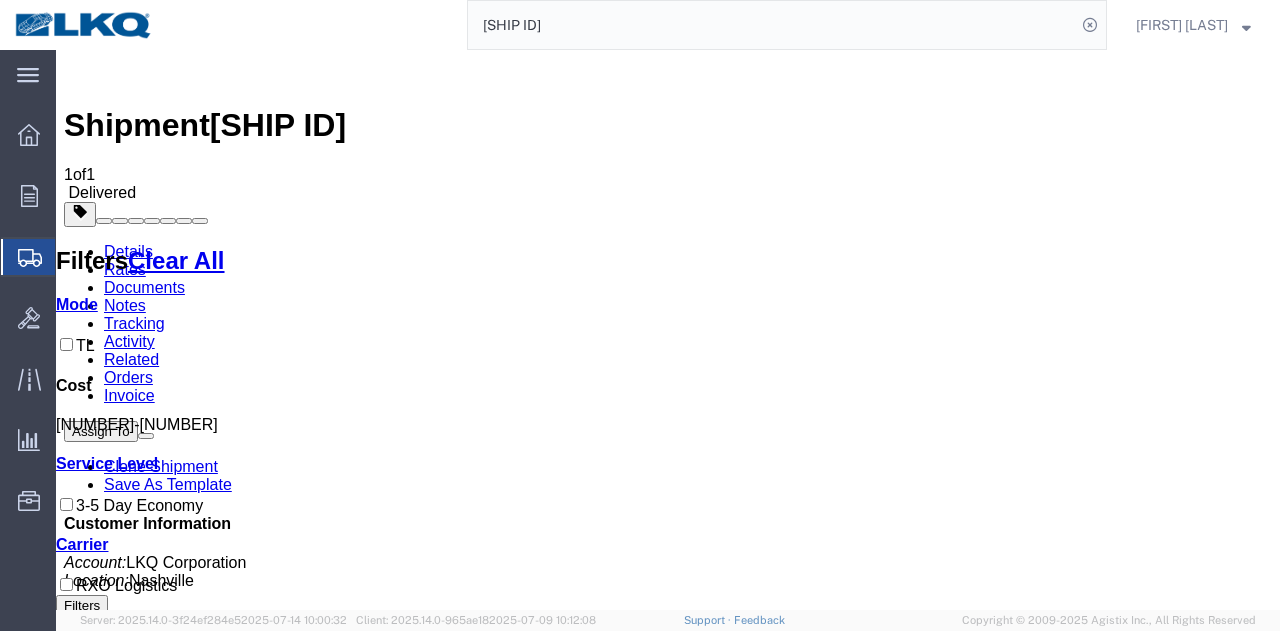 paste on "[NUMBER]" 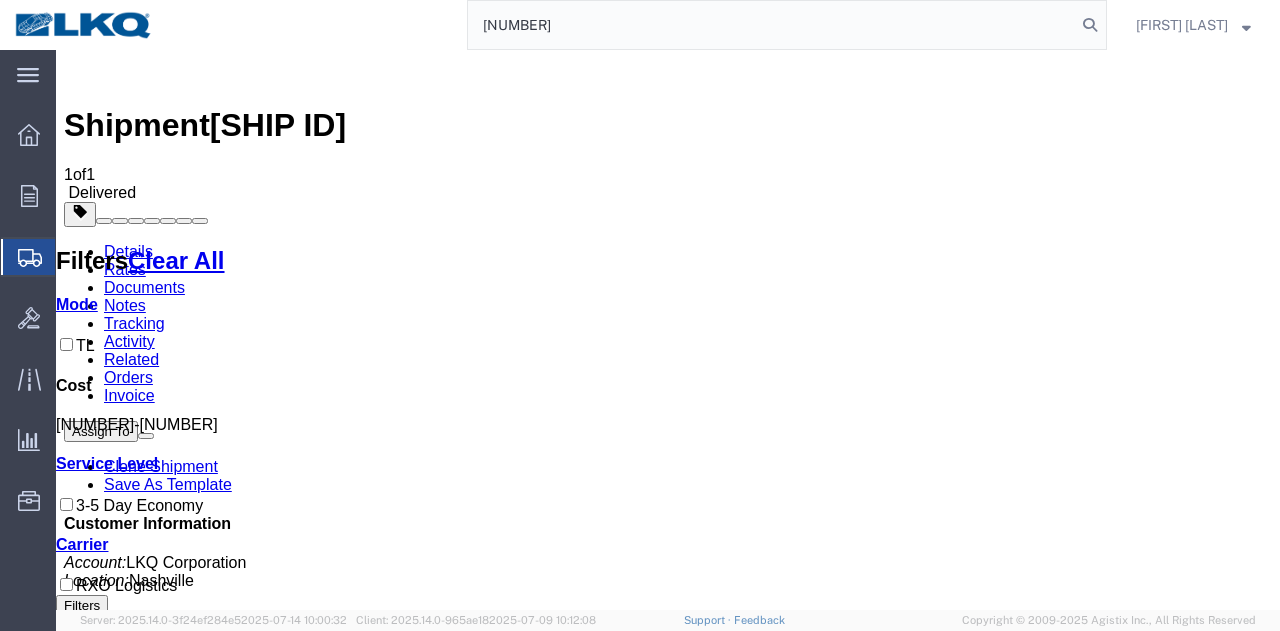 type on "[NUMBER]" 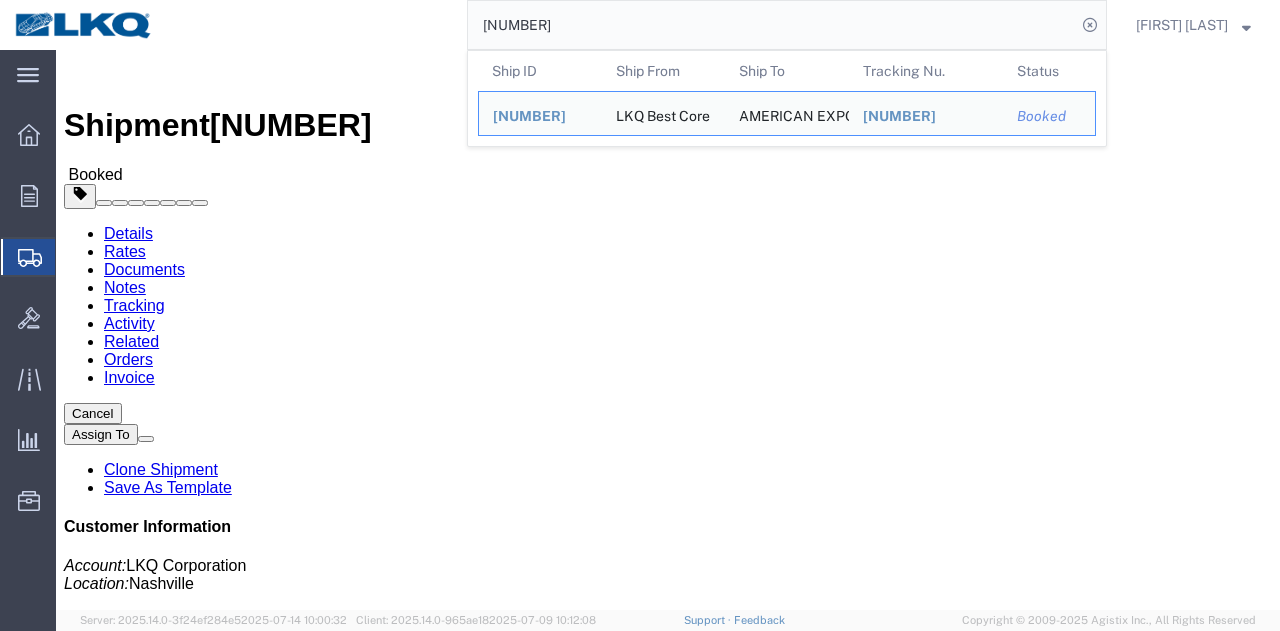 click on "Tracking" 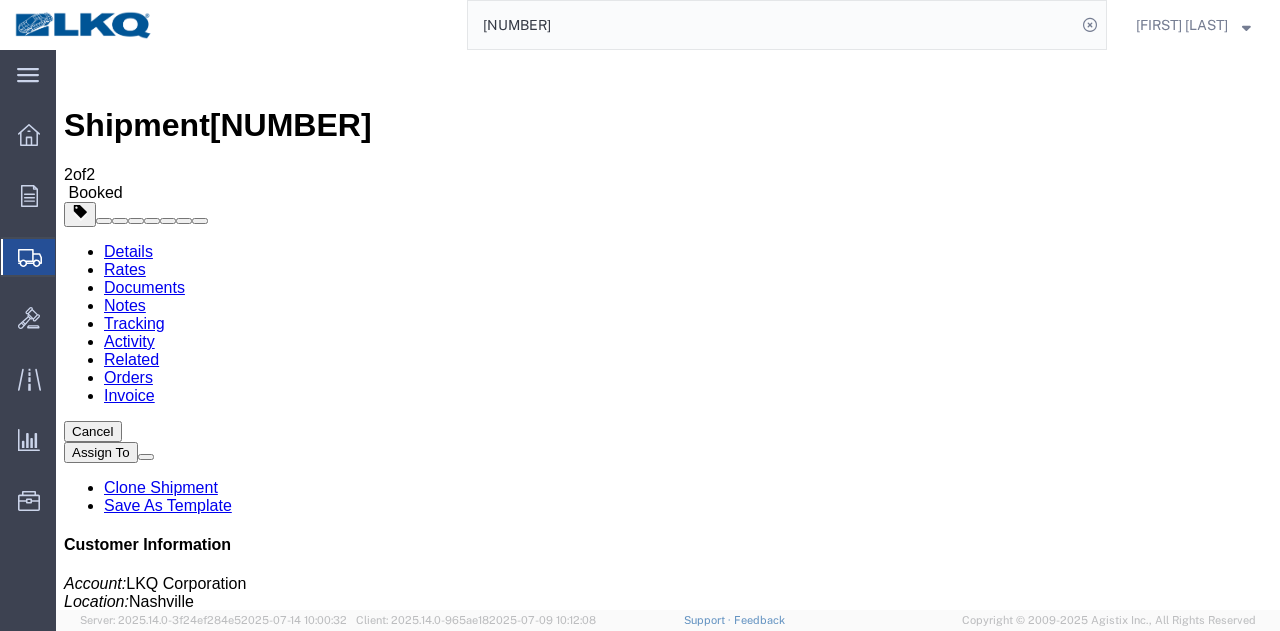 click on "Add New Tracking" at bounding box center [229, 1156] 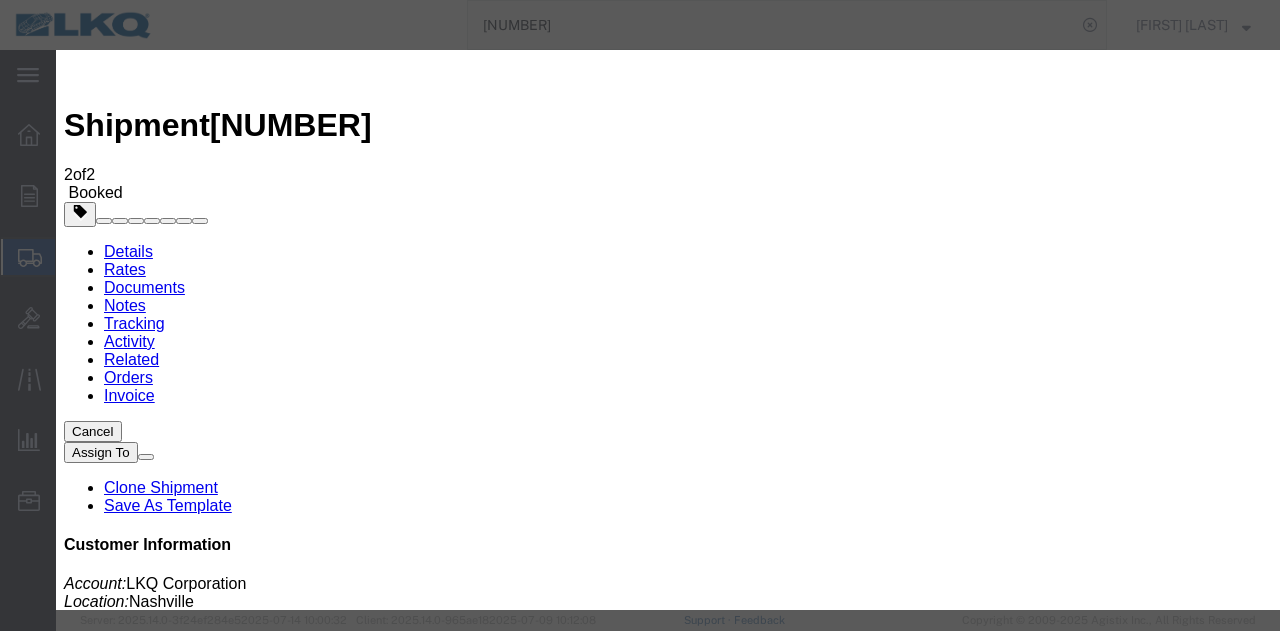 type on "[MM]/[DD]/[YYYY]" 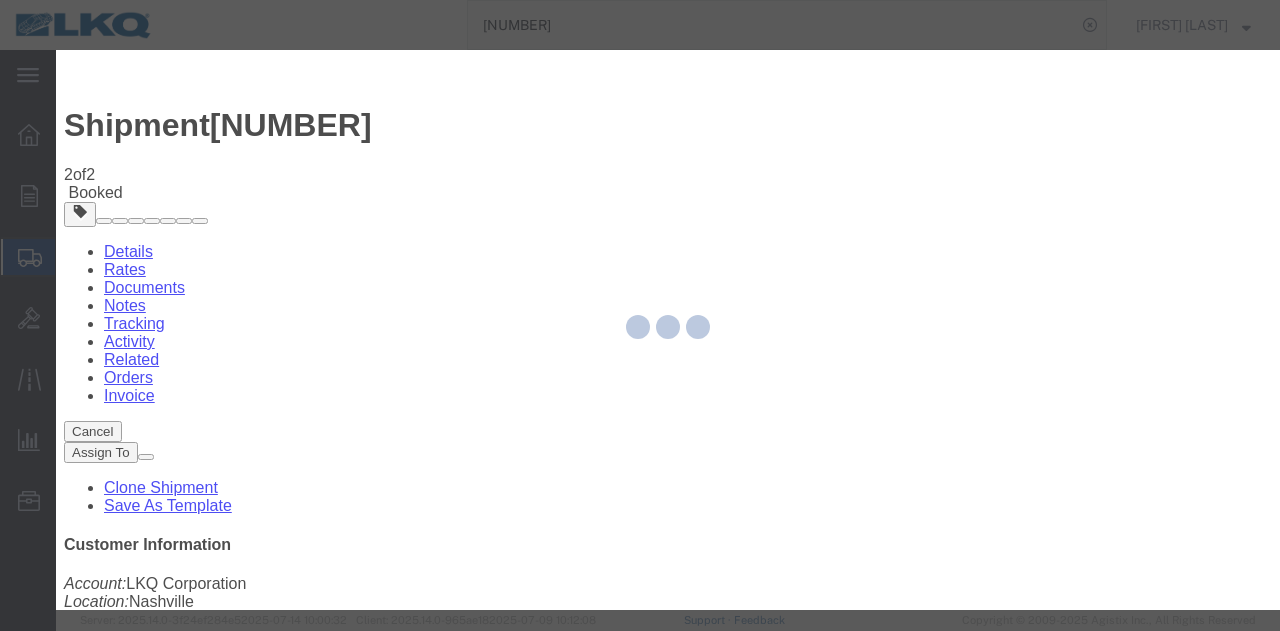 type 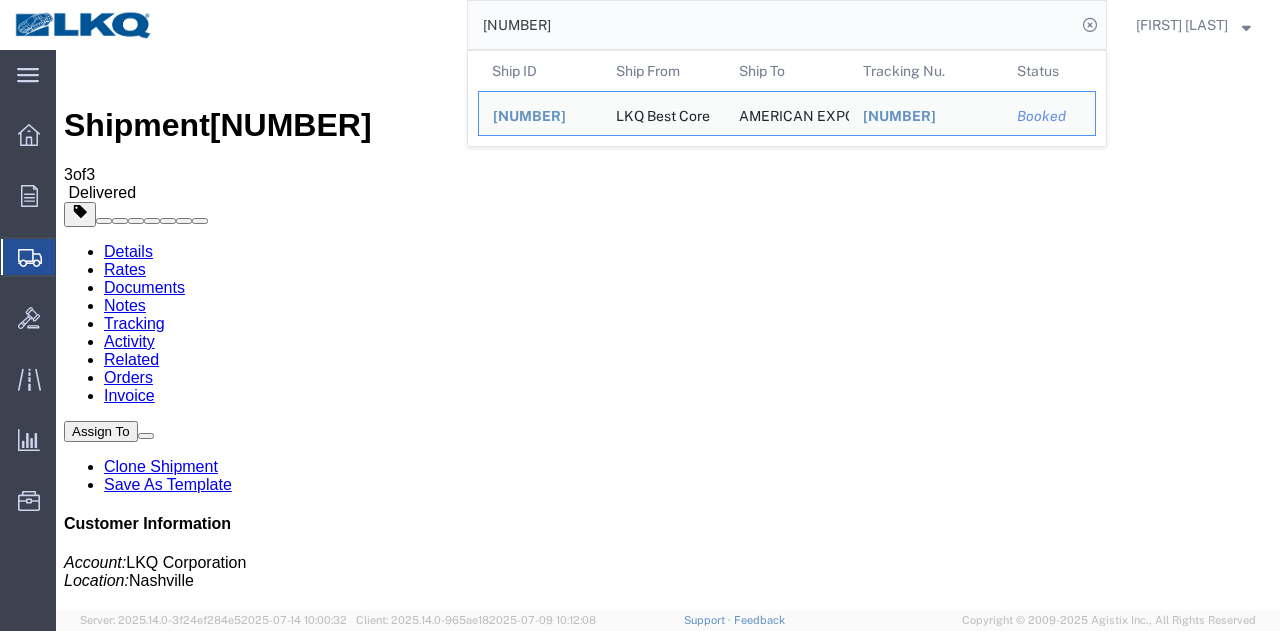 drag, startPoint x: 590, startPoint y: 37, endPoint x: 277, endPoint y: 13, distance: 313.9188 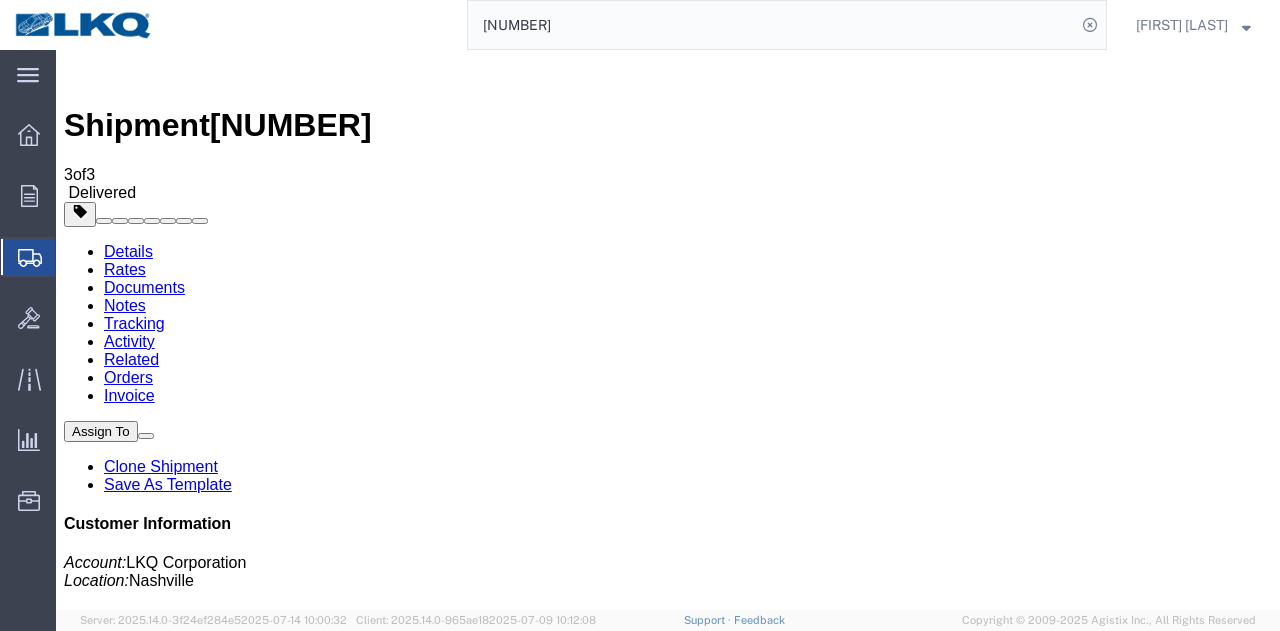 paste on "[NUMBER]" 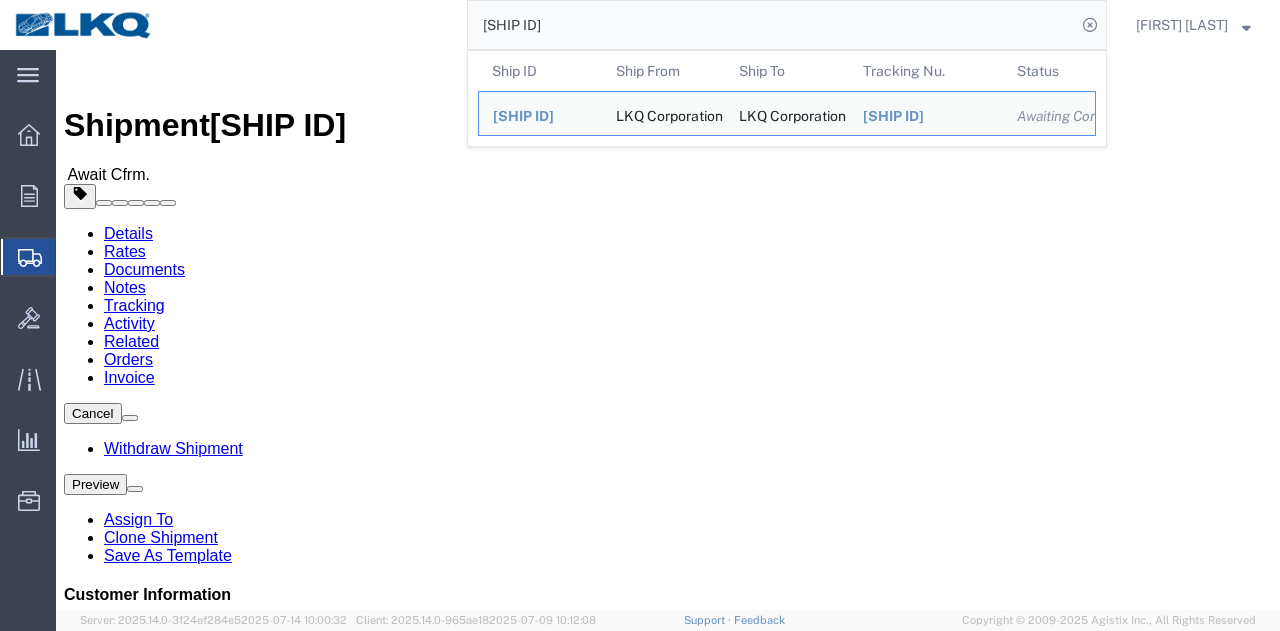 drag, startPoint x: 564, startPoint y: 29, endPoint x: 262, endPoint y: 4, distance: 303.033 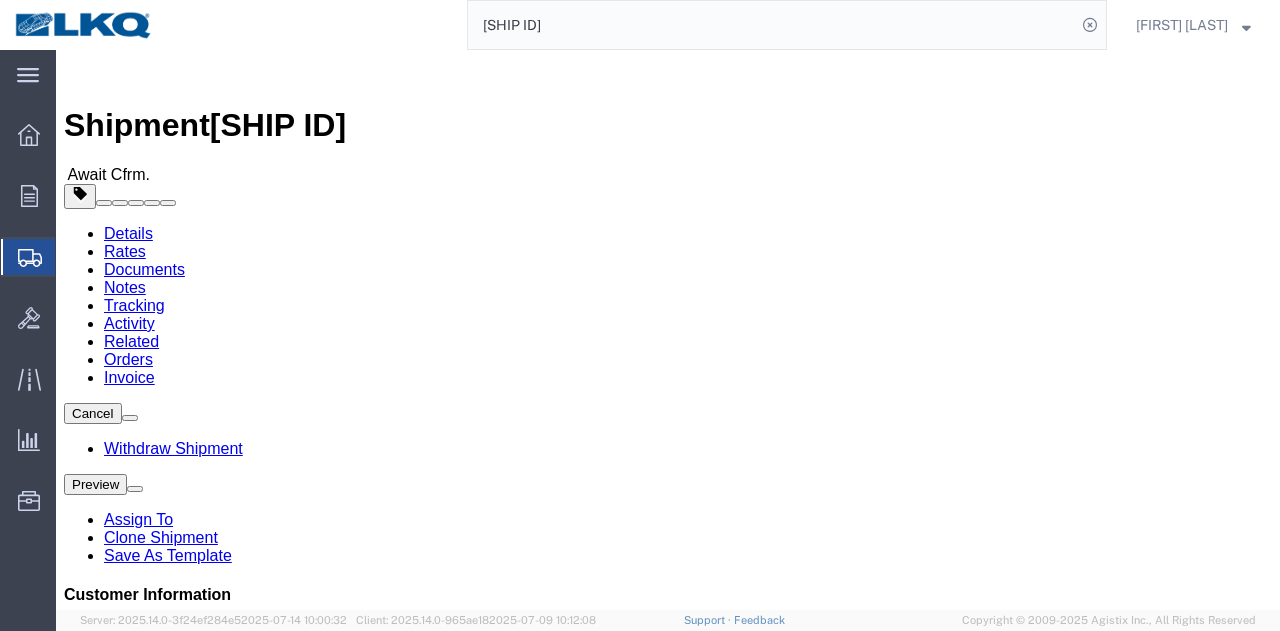 paste on "[NUMBER]" 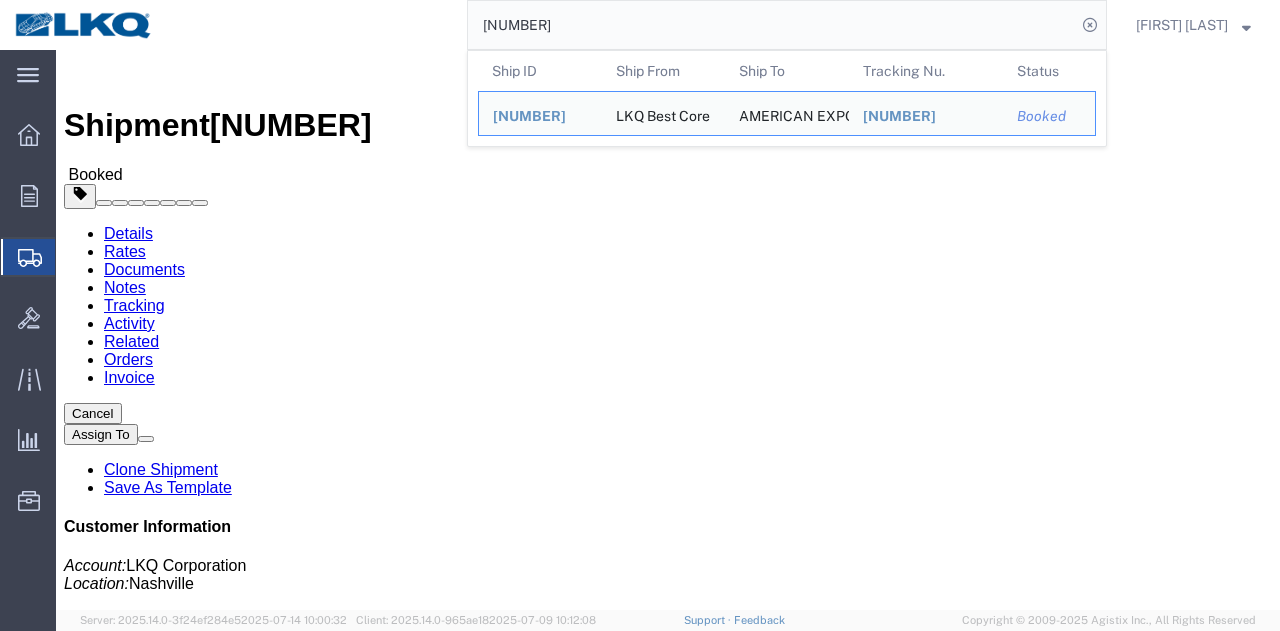 drag, startPoint x: 581, startPoint y: 31, endPoint x: 438, endPoint y: 31, distance: 143 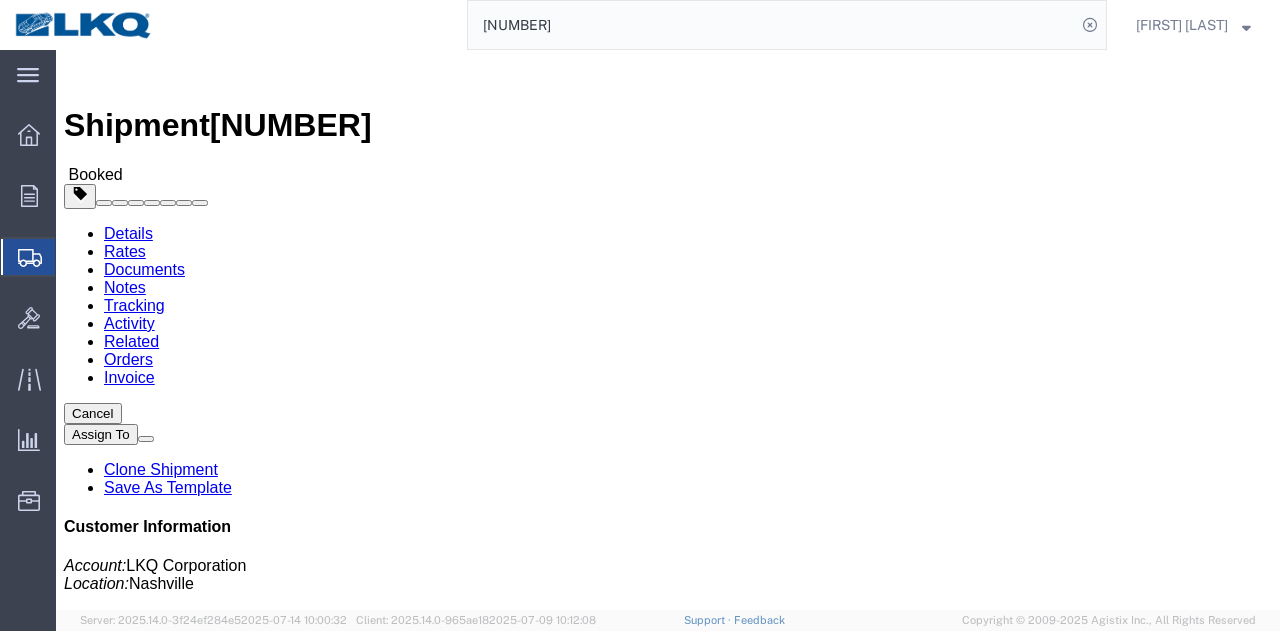 paste on "5" 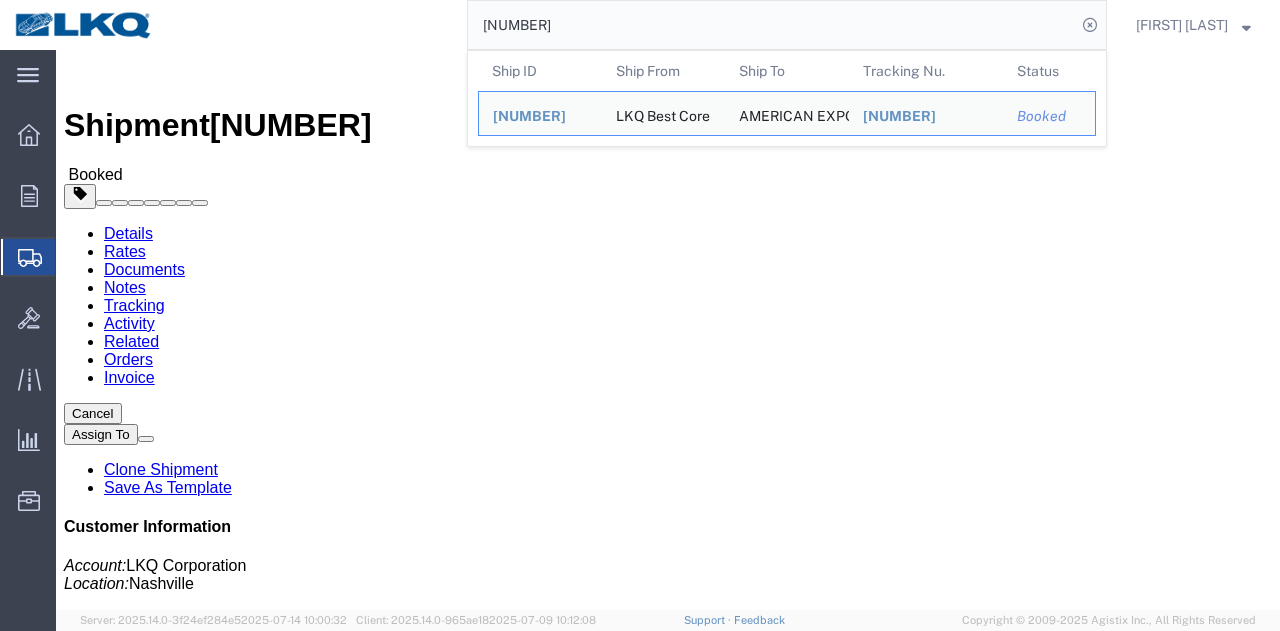 drag, startPoint x: 577, startPoint y: 27, endPoint x: 376, endPoint y: 20, distance: 201.12186 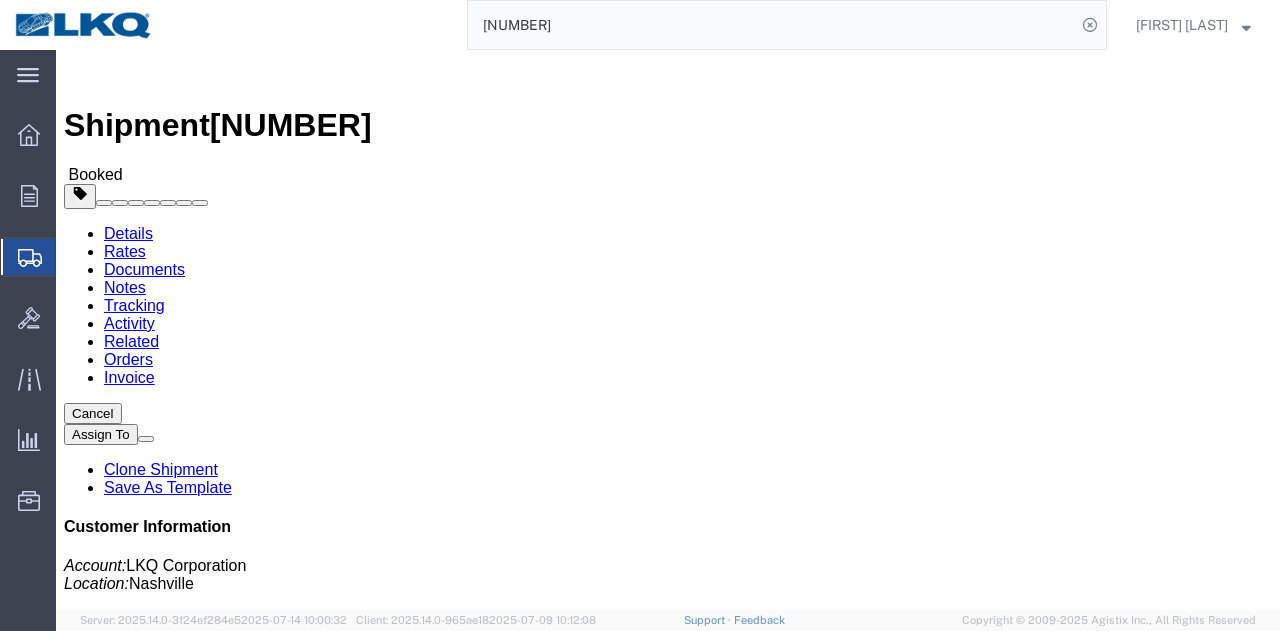 paste on "[NUMBER]" 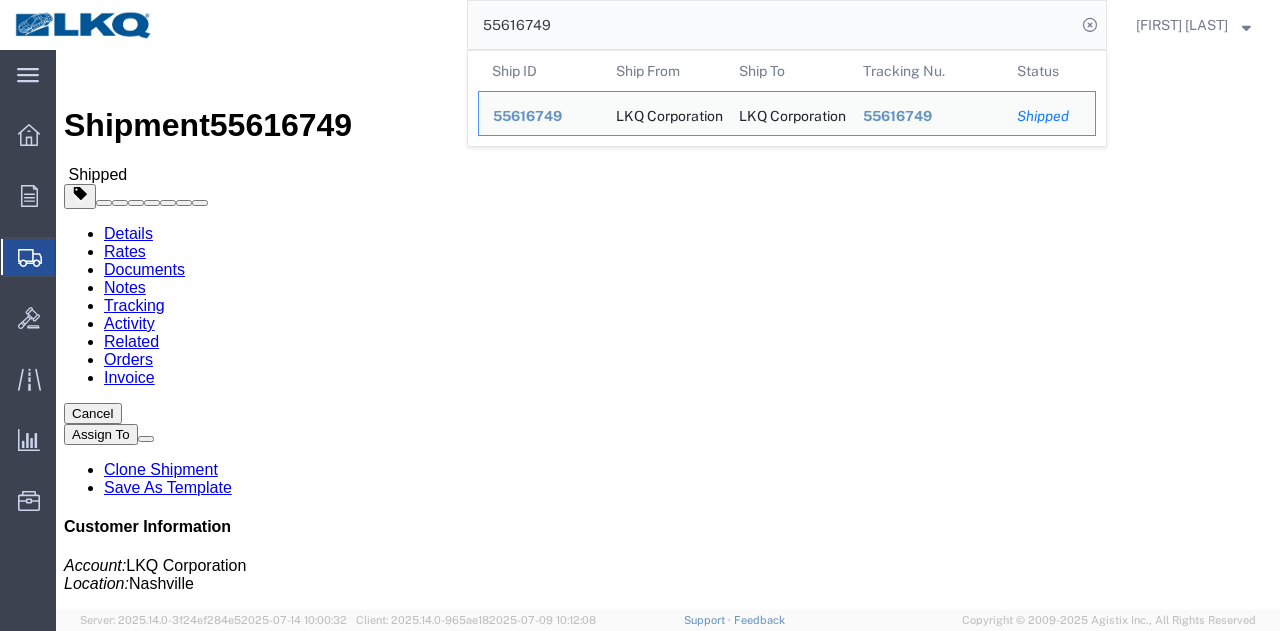 drag, startPoint x: 568, startPoint y: 28, endPoint x: 320, endPoint y: 22, distance: 248.07257 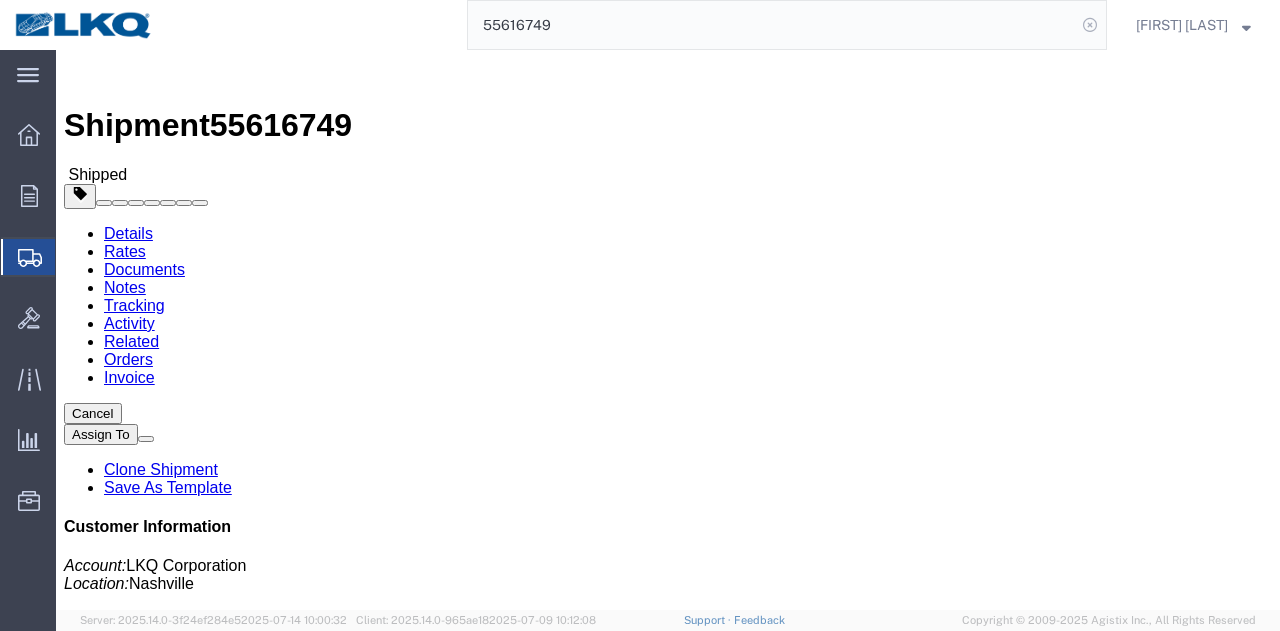 paste on "[NUMBER]" 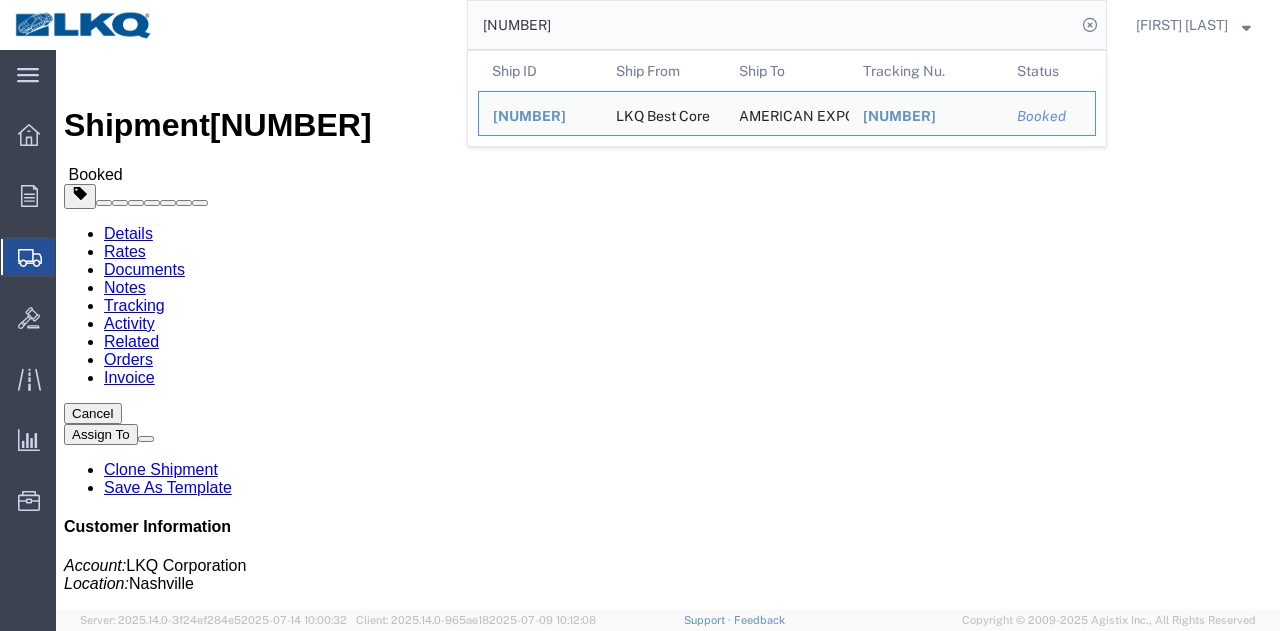 drag, startPoint x: 569, startPoint y: 37, endPoint x: 349, endPoint y: 31, distance: 220.0818 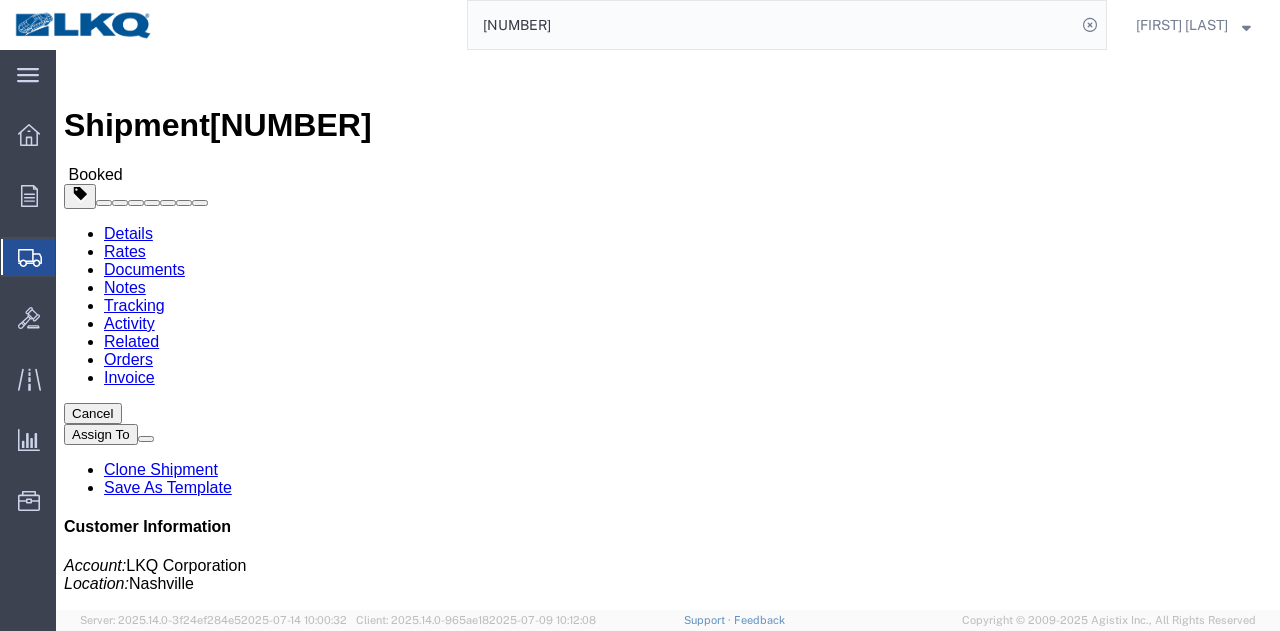 paste on "[NUMBER]" 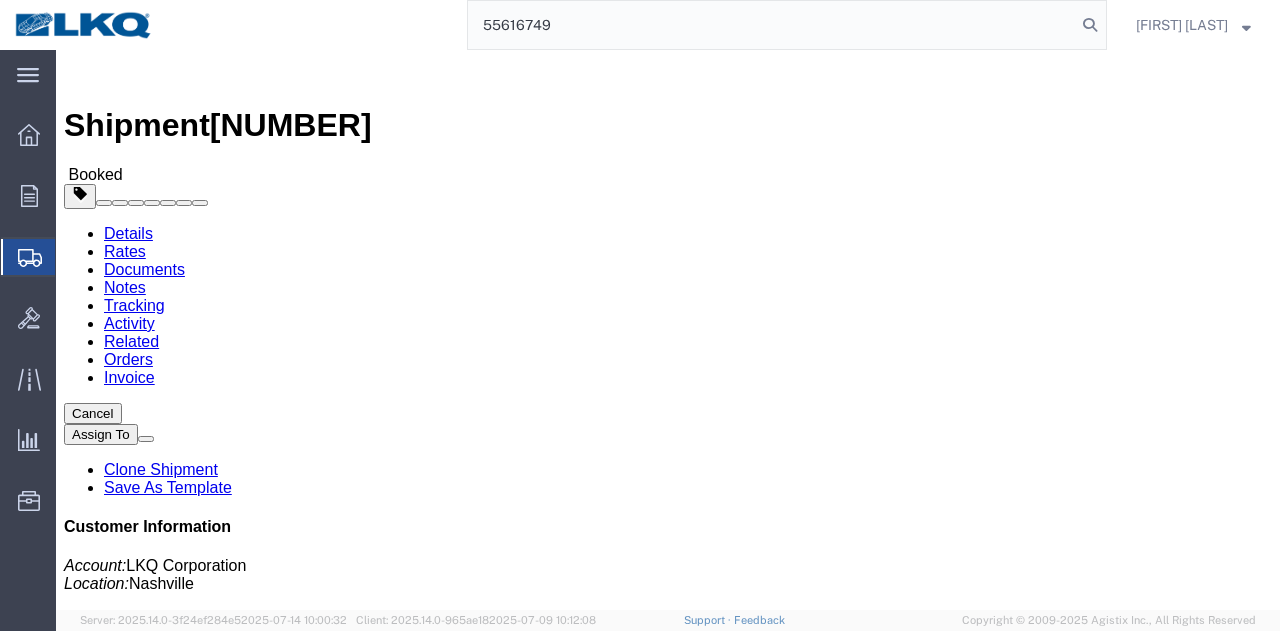 type on "55616749" 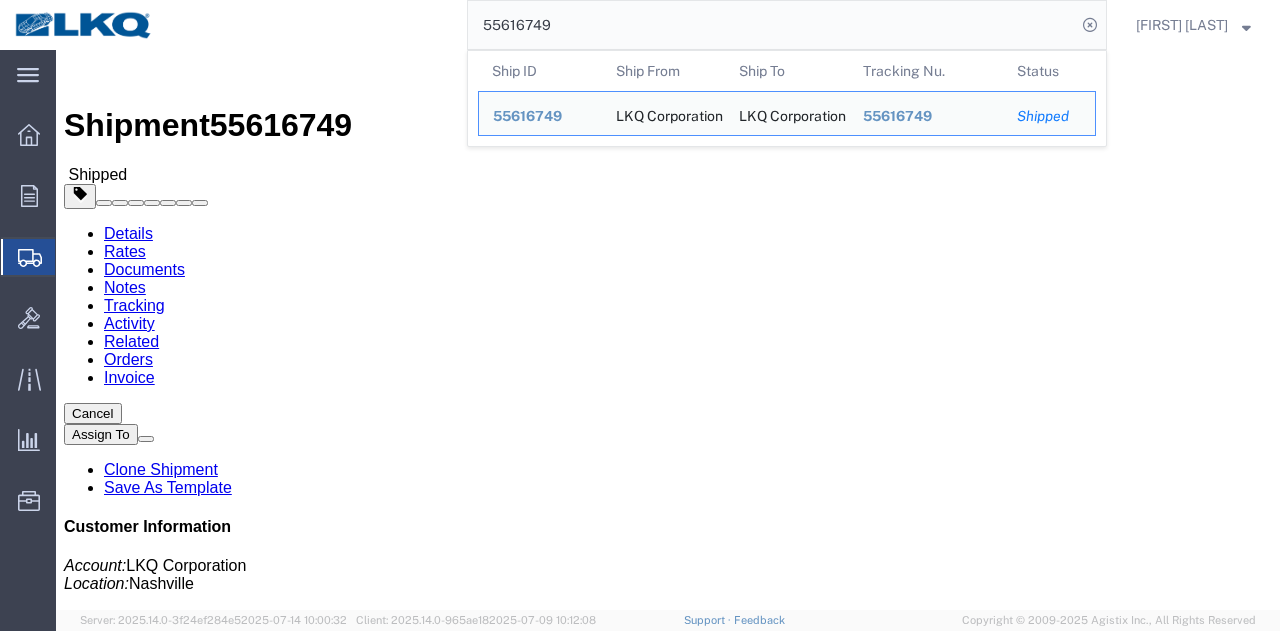 drag, startPoint x: 378, startPoint y: 39, endPoint x: 202, endPoint y: 5, distance: 179.25401 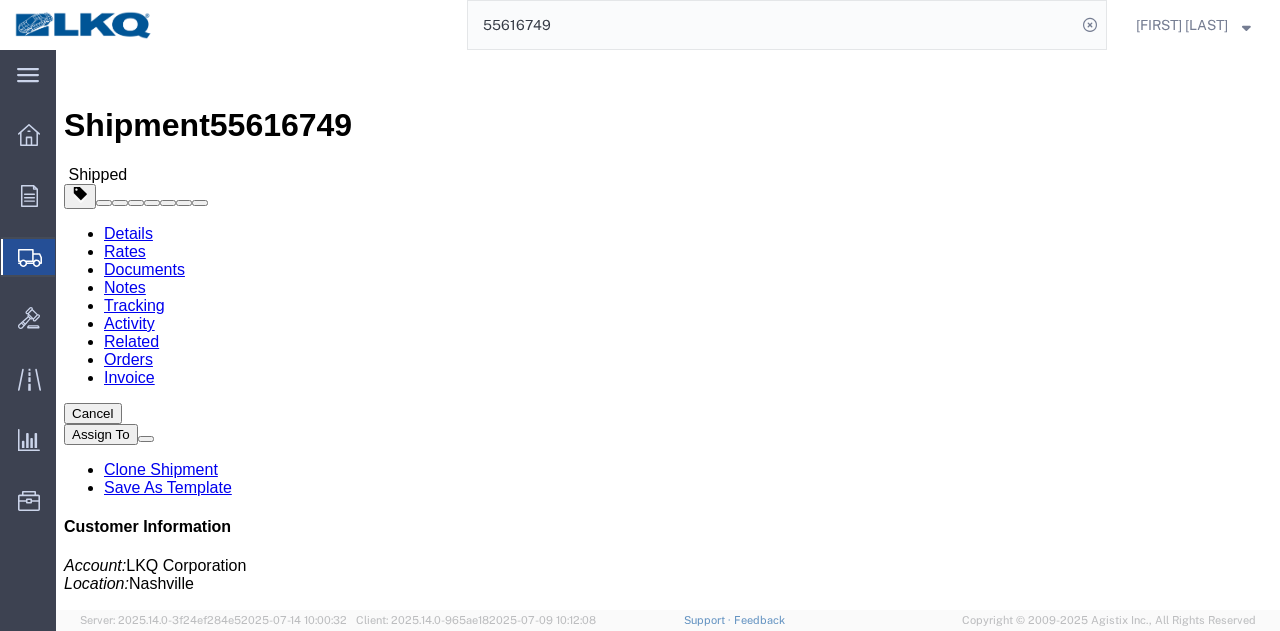 click on "Tracking" 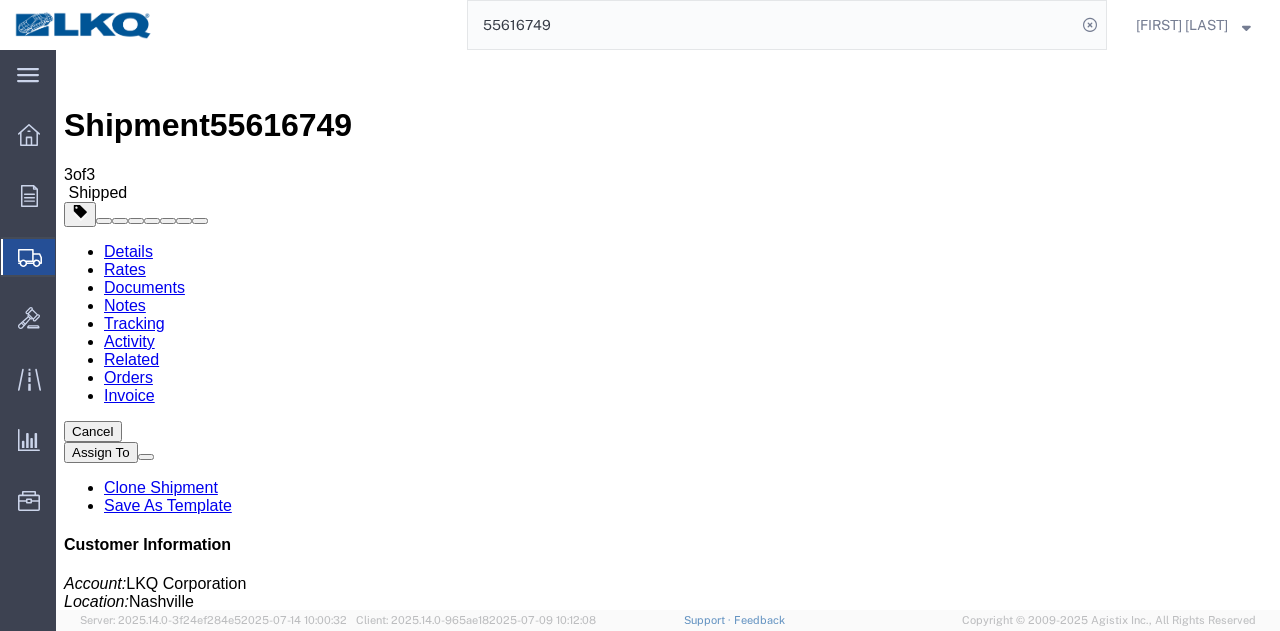 click on "Add New Tracking" at bounding box center [229, 1156] 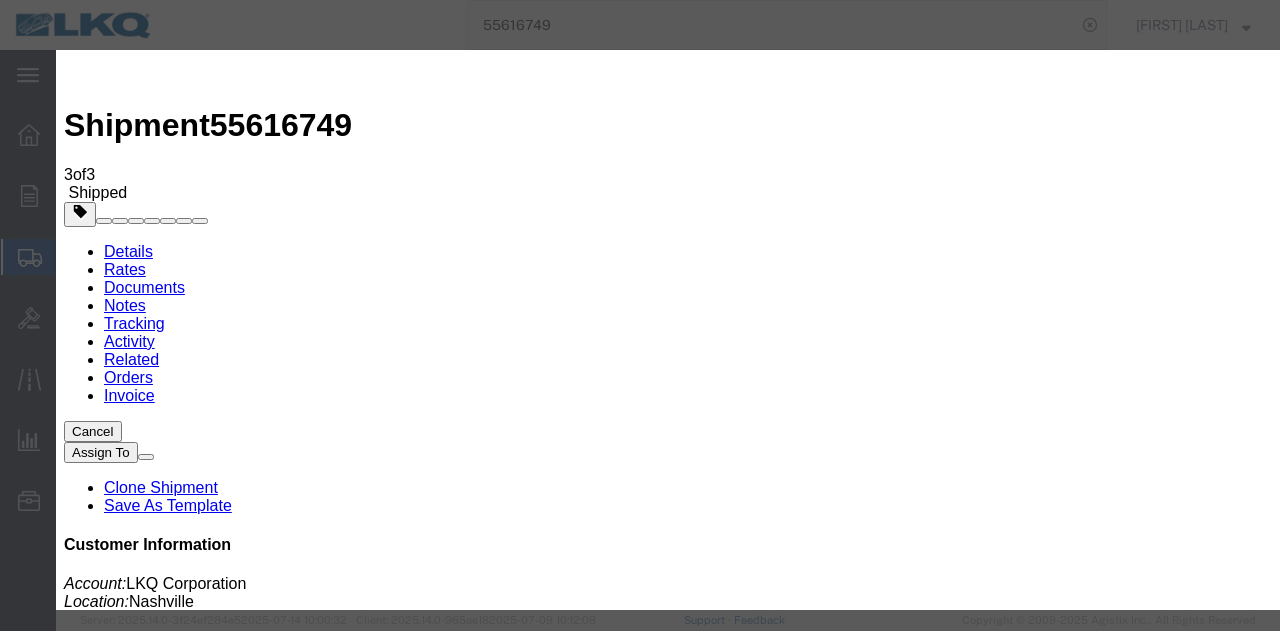 type on "[MM]/[DD]/[YYYY]" 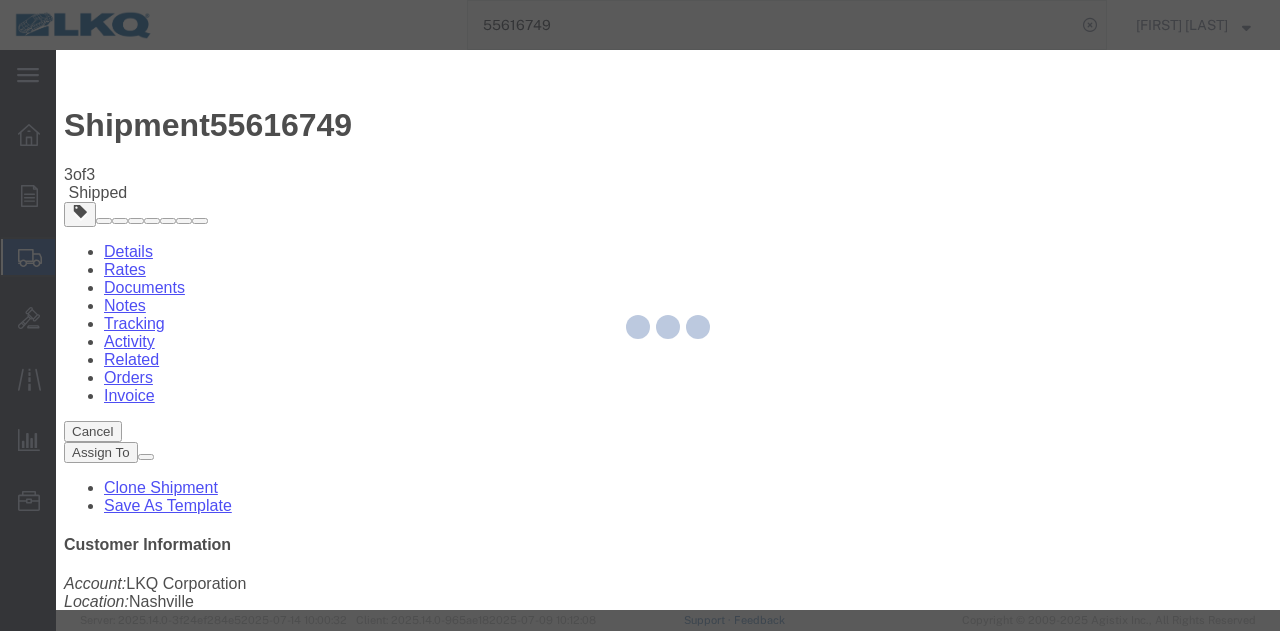 type 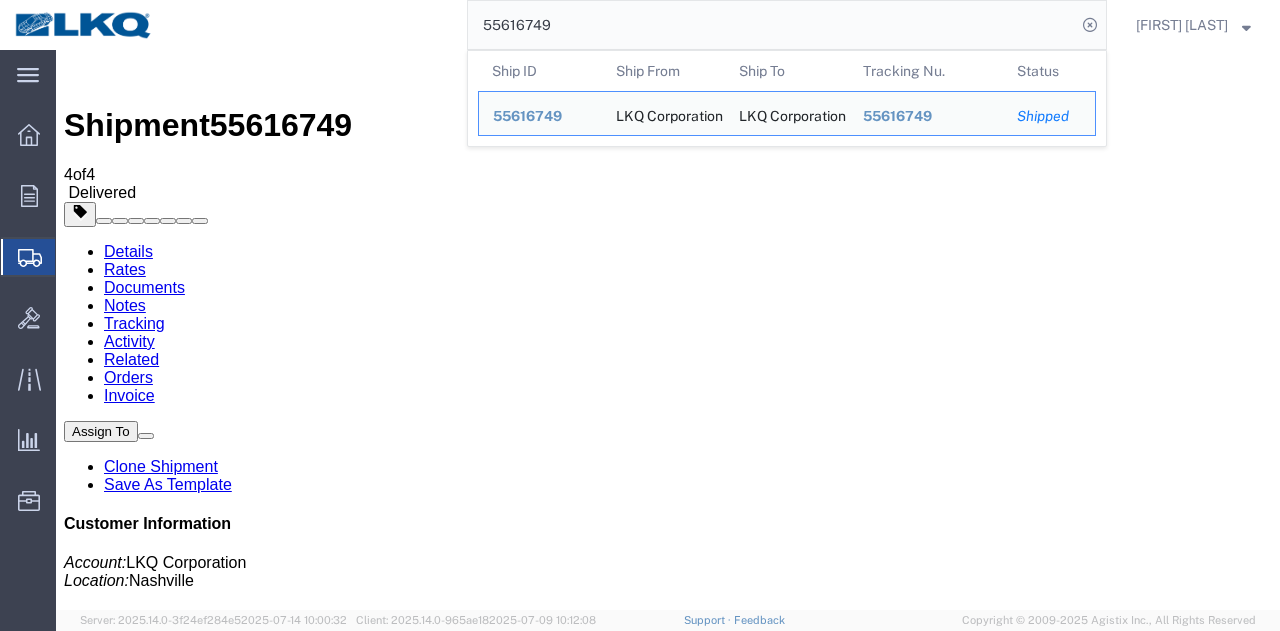 drag, startPoint x: 552, startPoint y: 30, endPoint x: 256, endPoint y: 28, distance: 296.00674 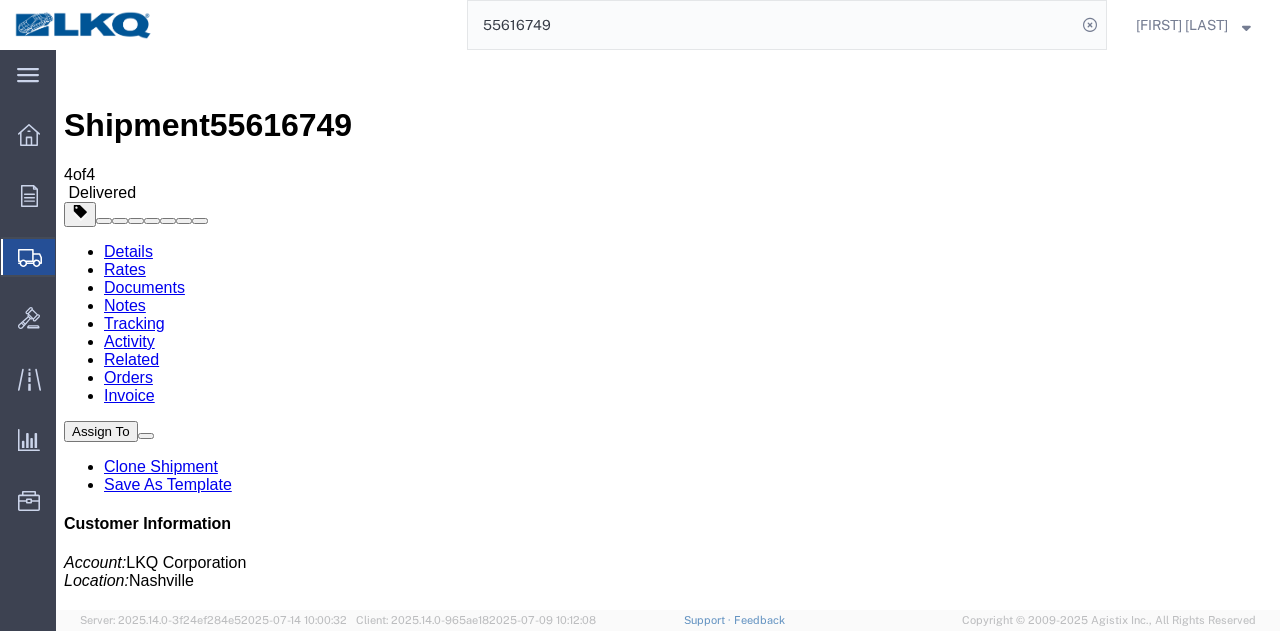 paste on "6036993" 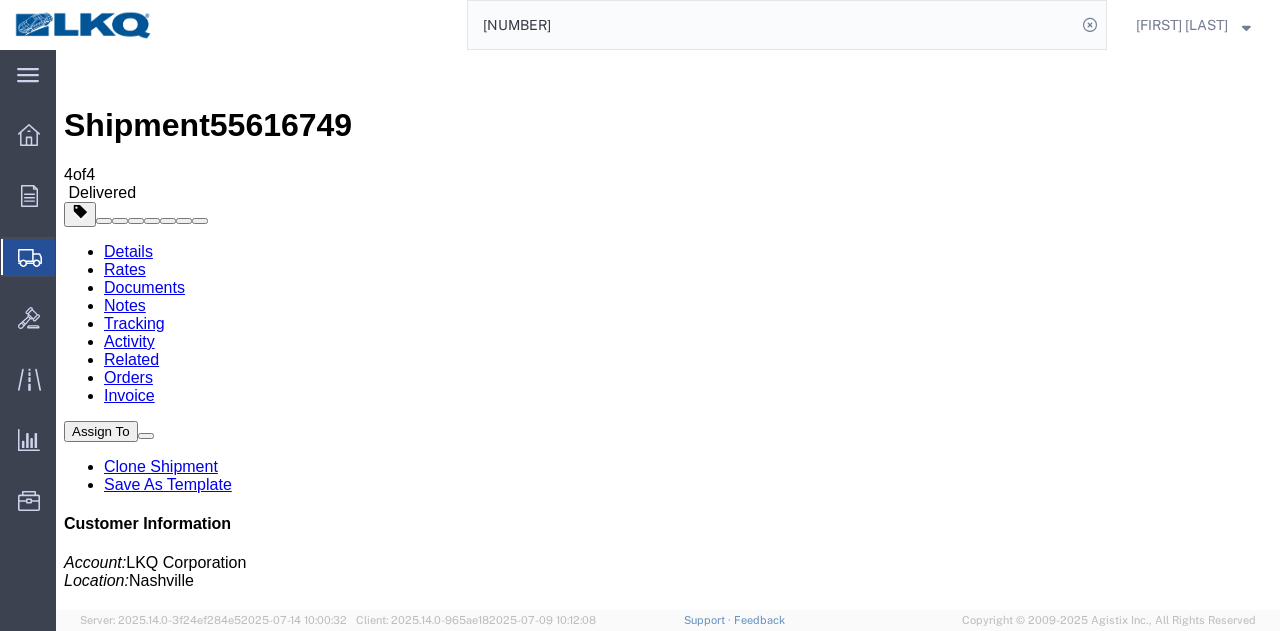 type on "[NUMBER]" 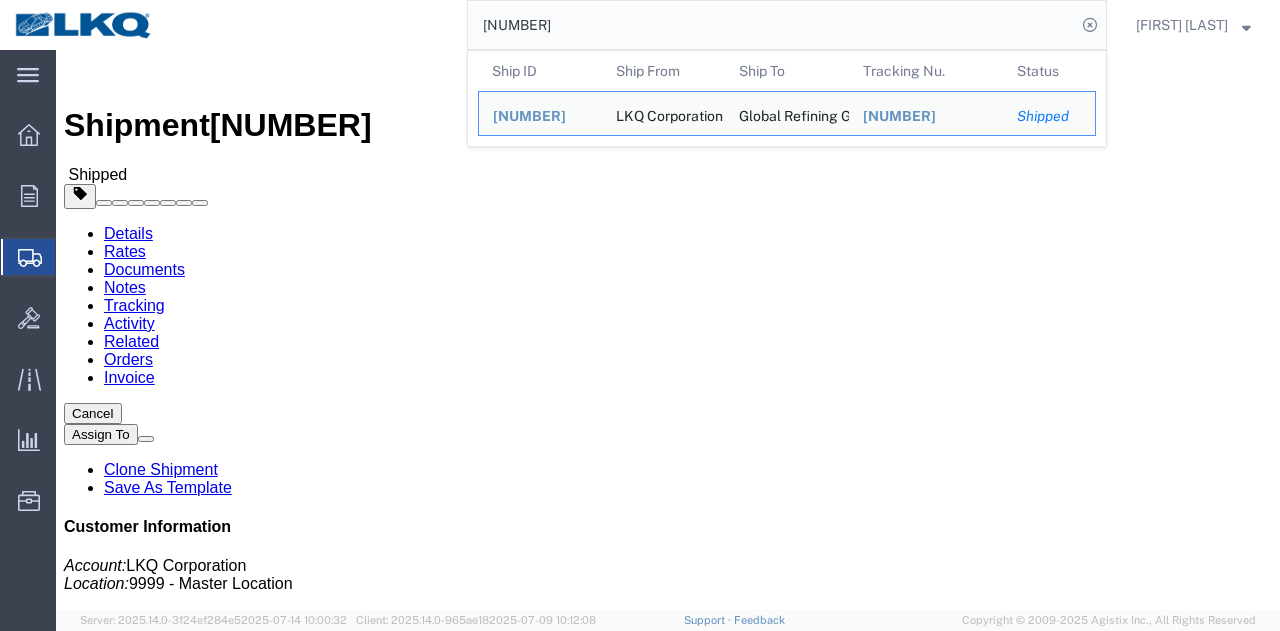 click on "Tracking" 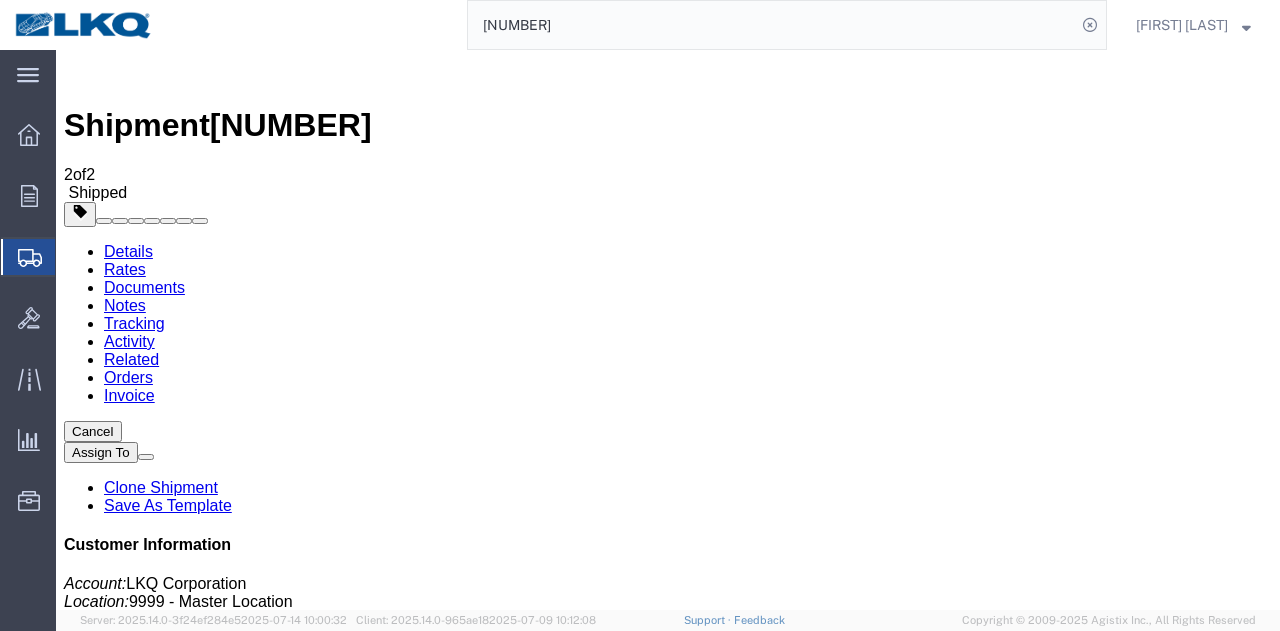 click on "Add New Tracking" at bounding box center (229, 1156) 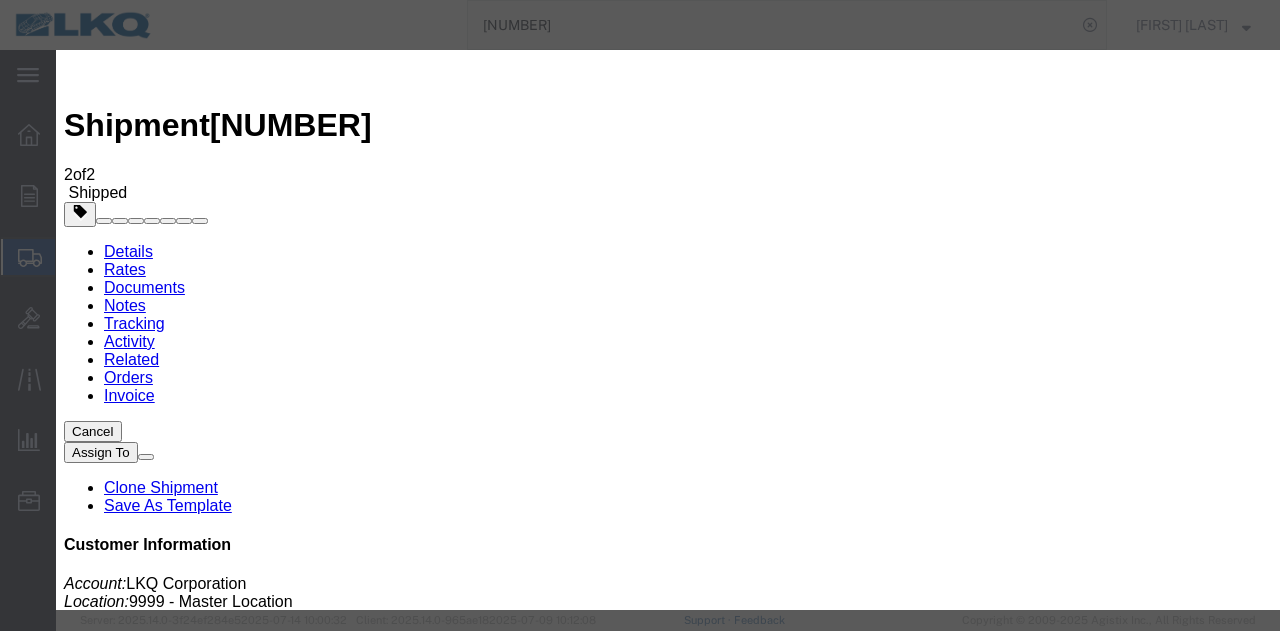 type on "[MM]/[DD]/[YYYY]" 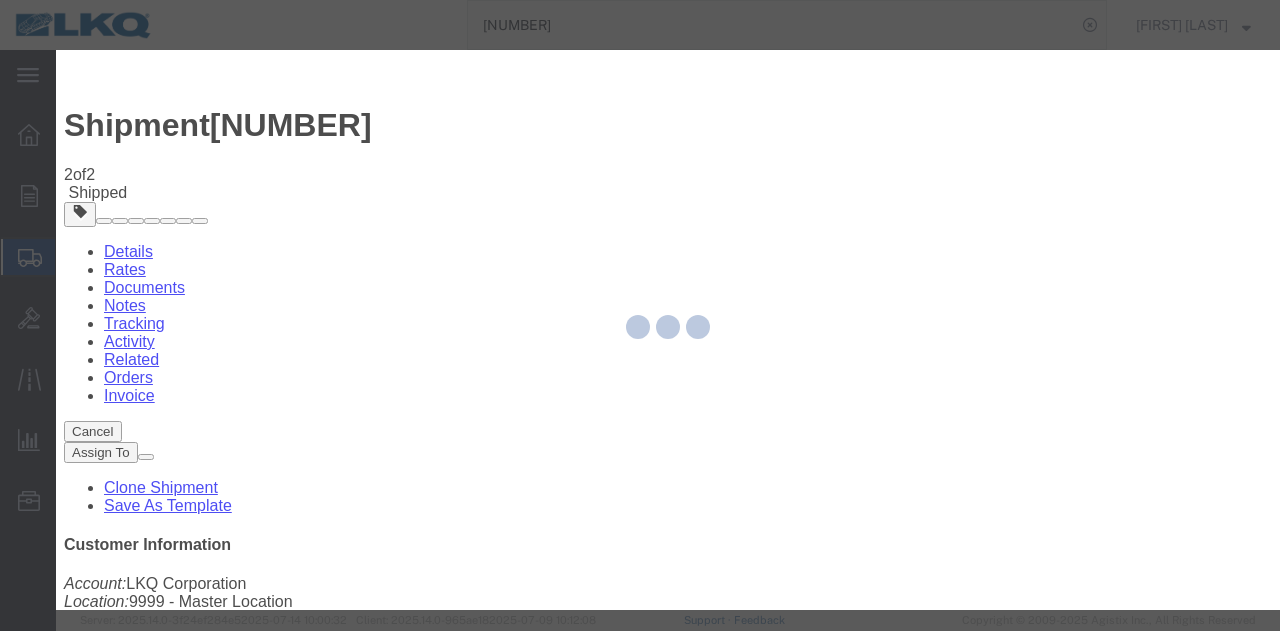 type 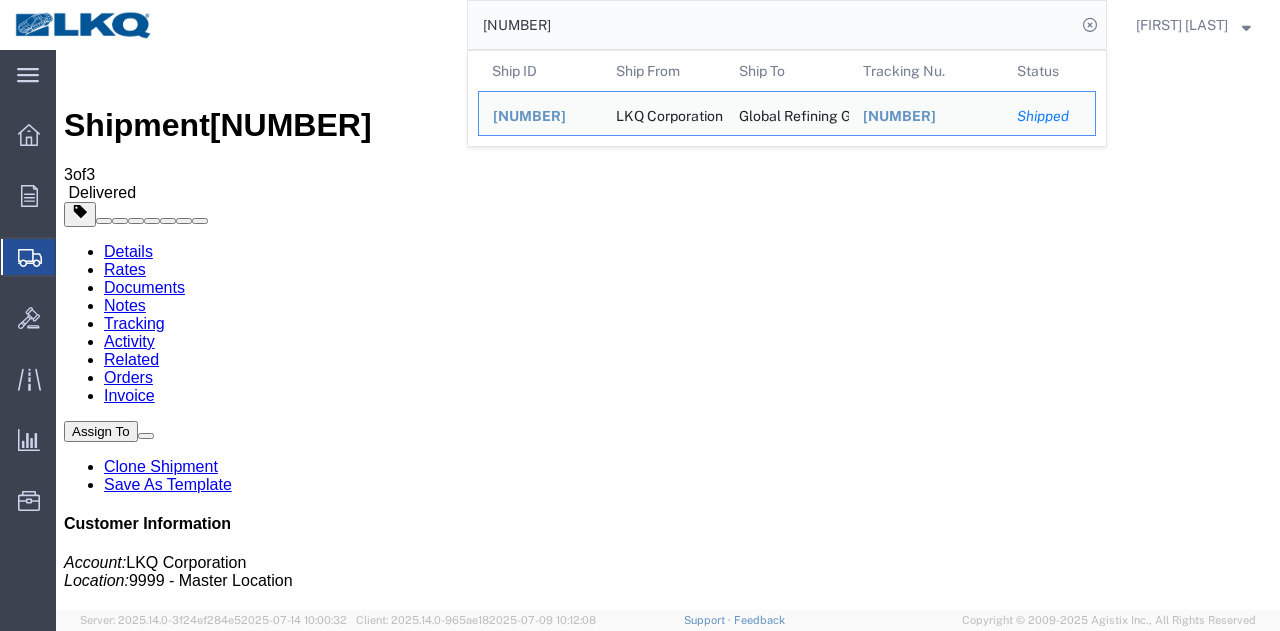 drag, startPoint x: 591, startPoint y: 24, endPoint x: 196, endPoint y: 23, distance: 395.00125 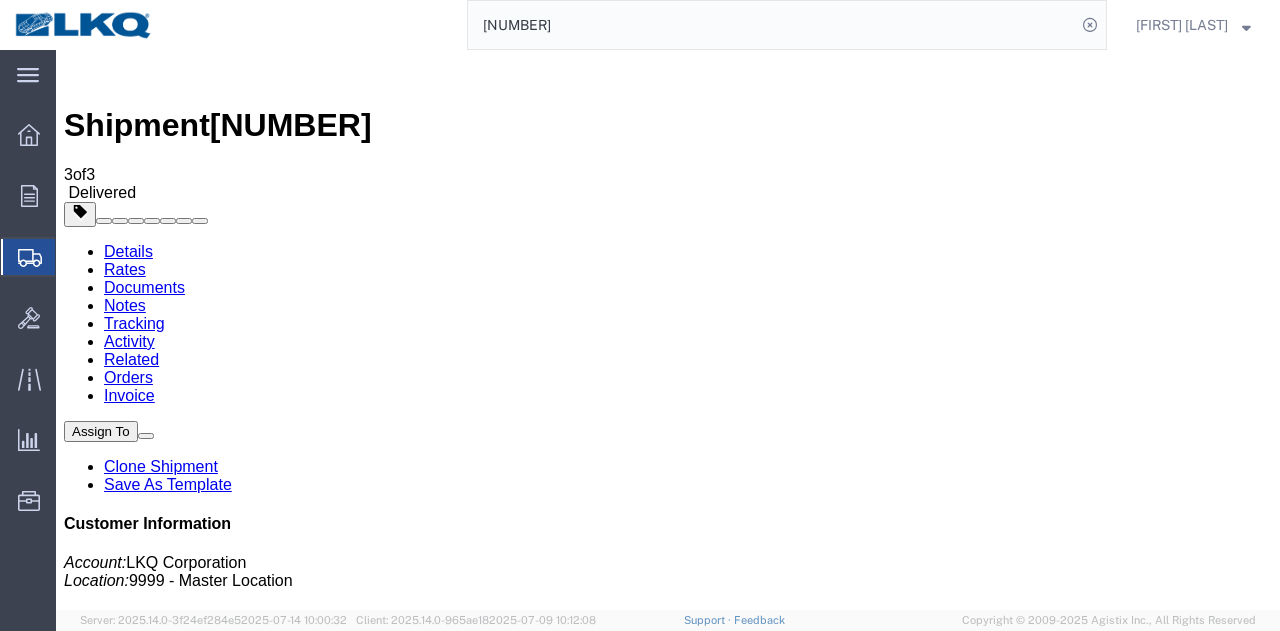 paste on "[NUMBER]" 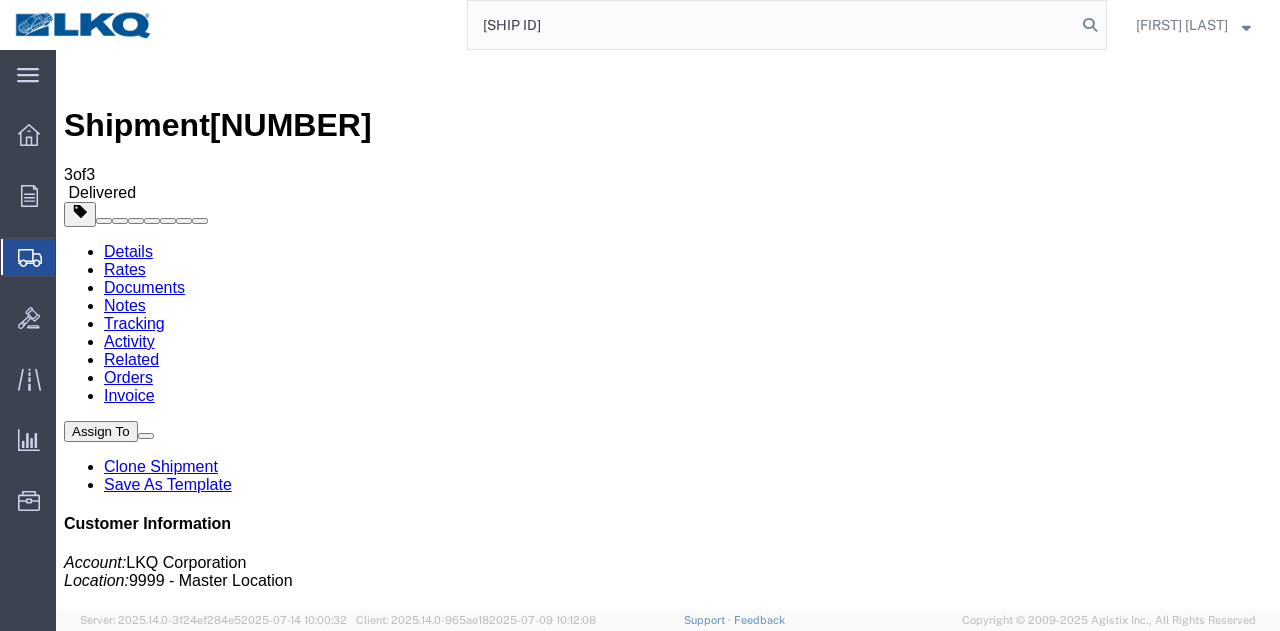 type on "[SHIP ID]" 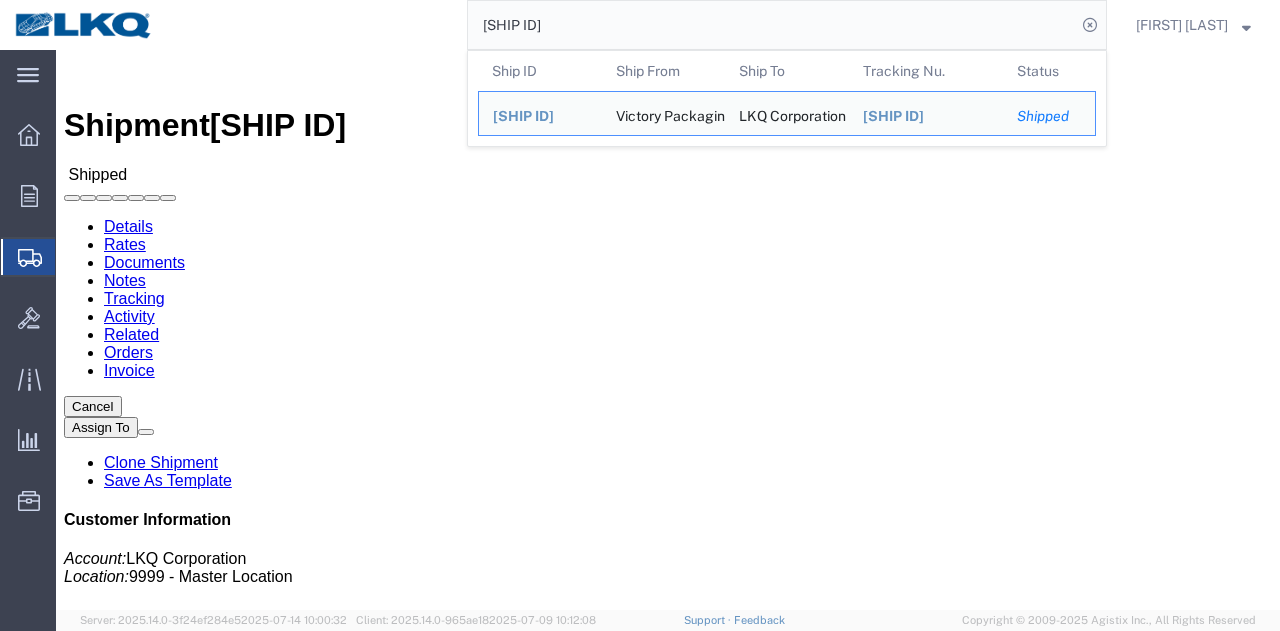 click 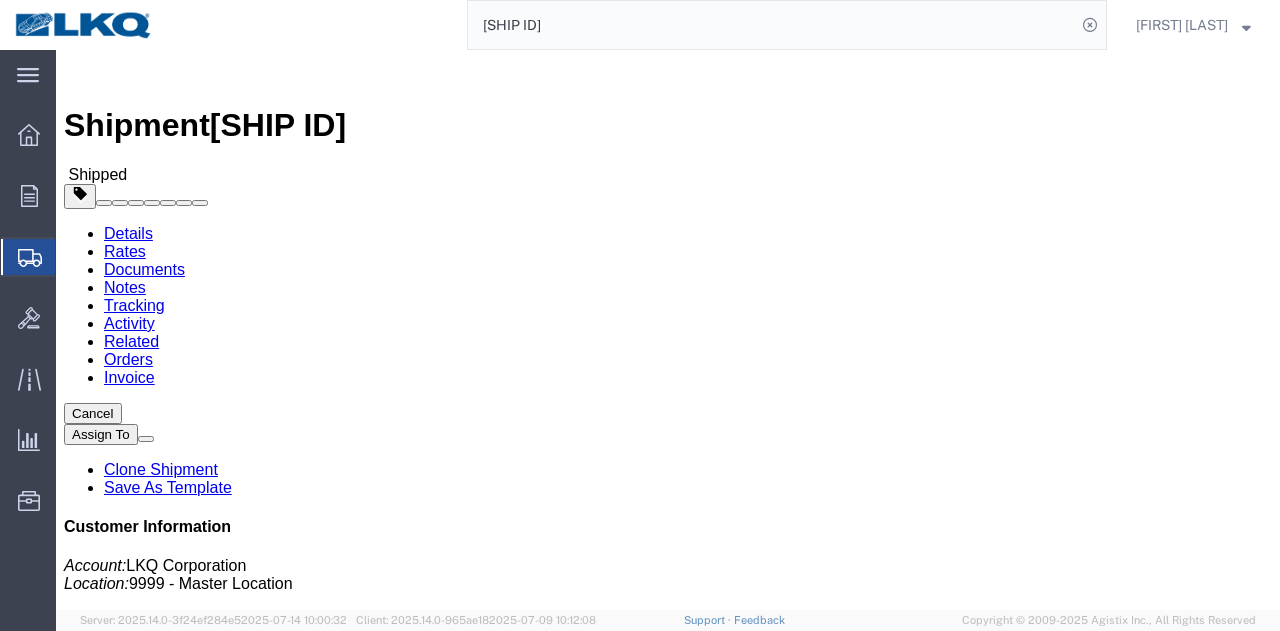 click on "Tracking" 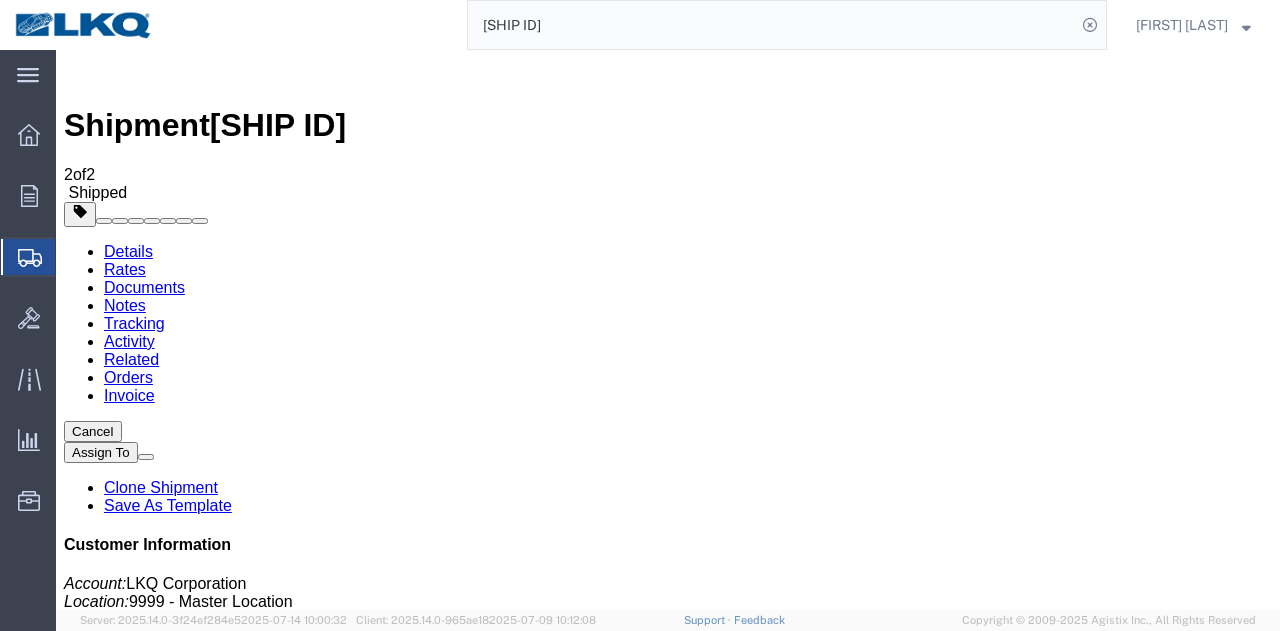 click on "Add New Tracking" at bounding box center (229, 1156) 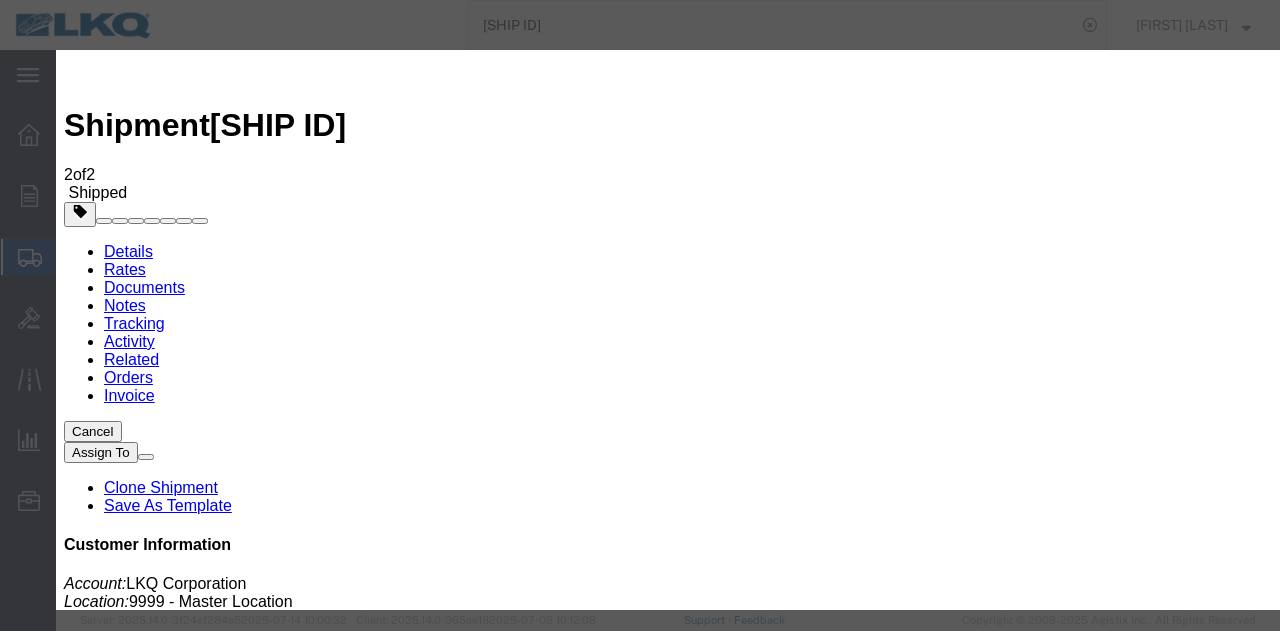 type on "[MM]/[DD]/[YYYY]" 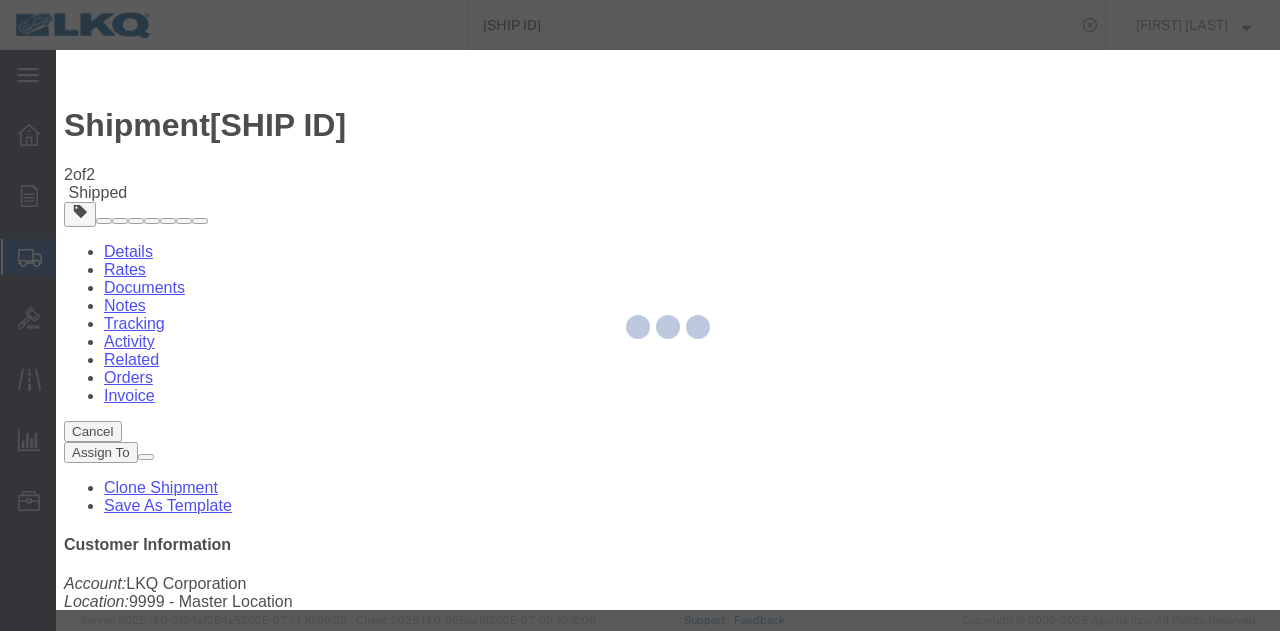 type 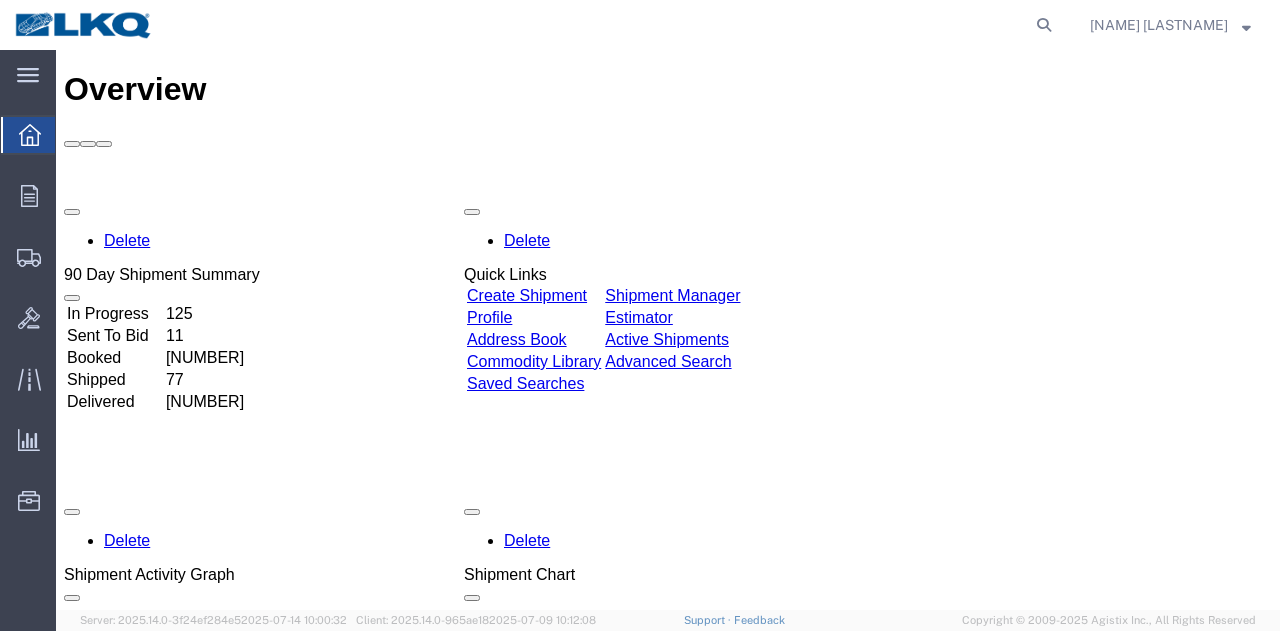 scroll, scrollTop: 0, scrollLeft: 0, axis: both 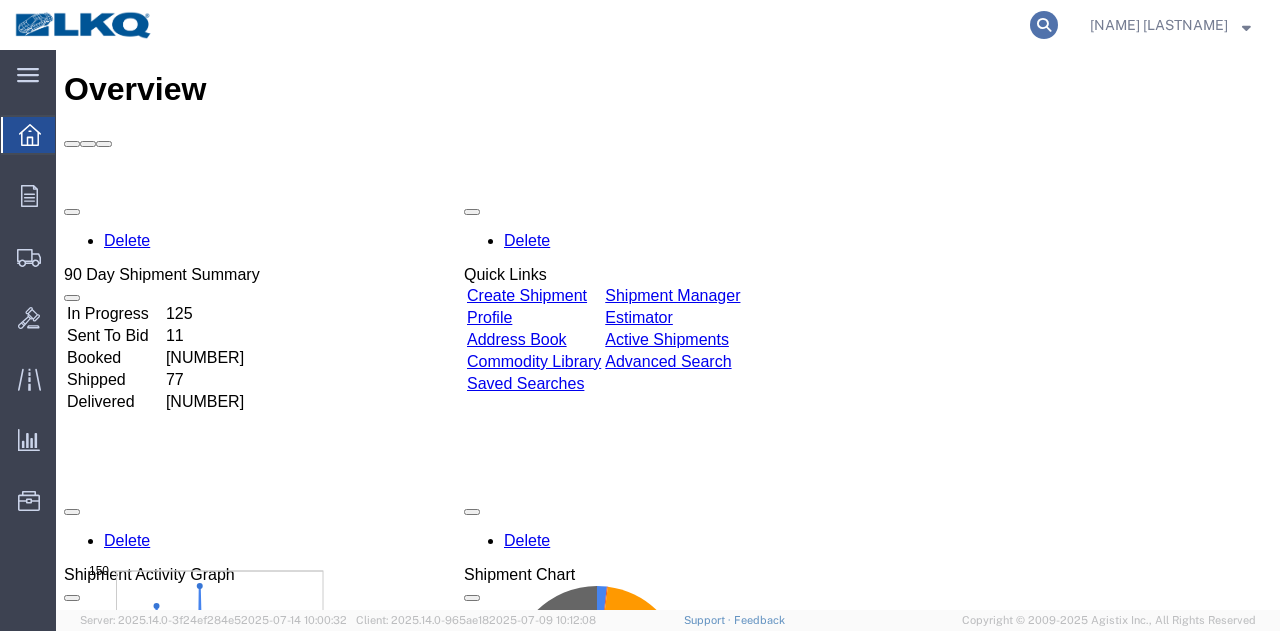 click 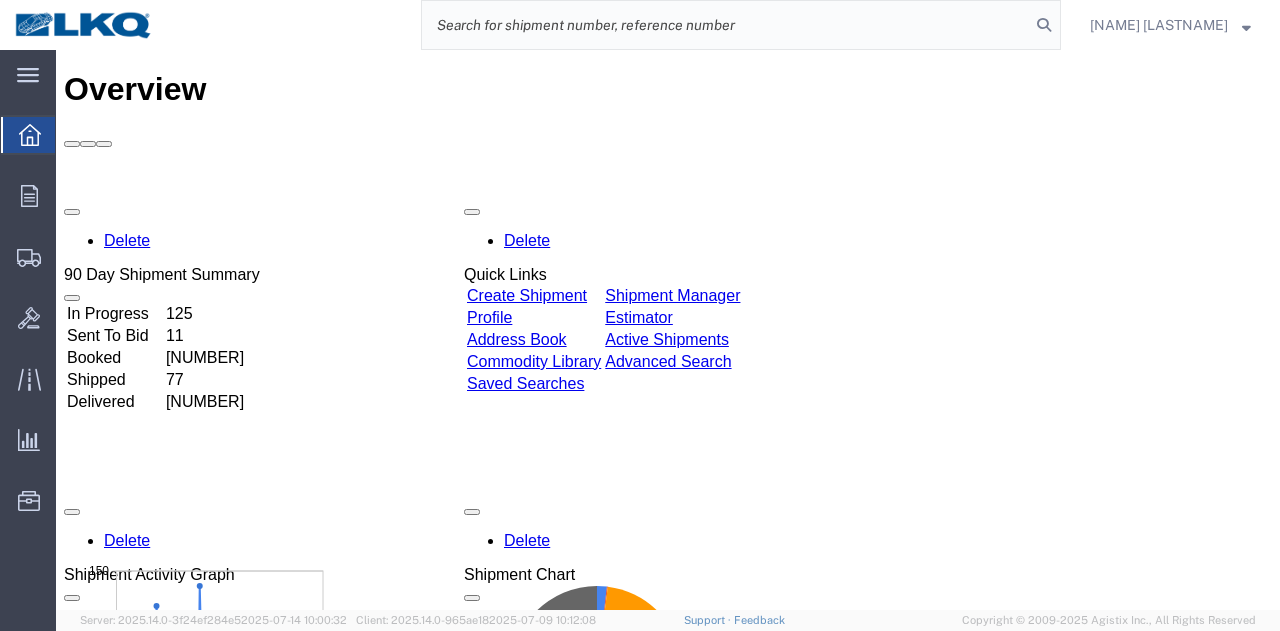 click 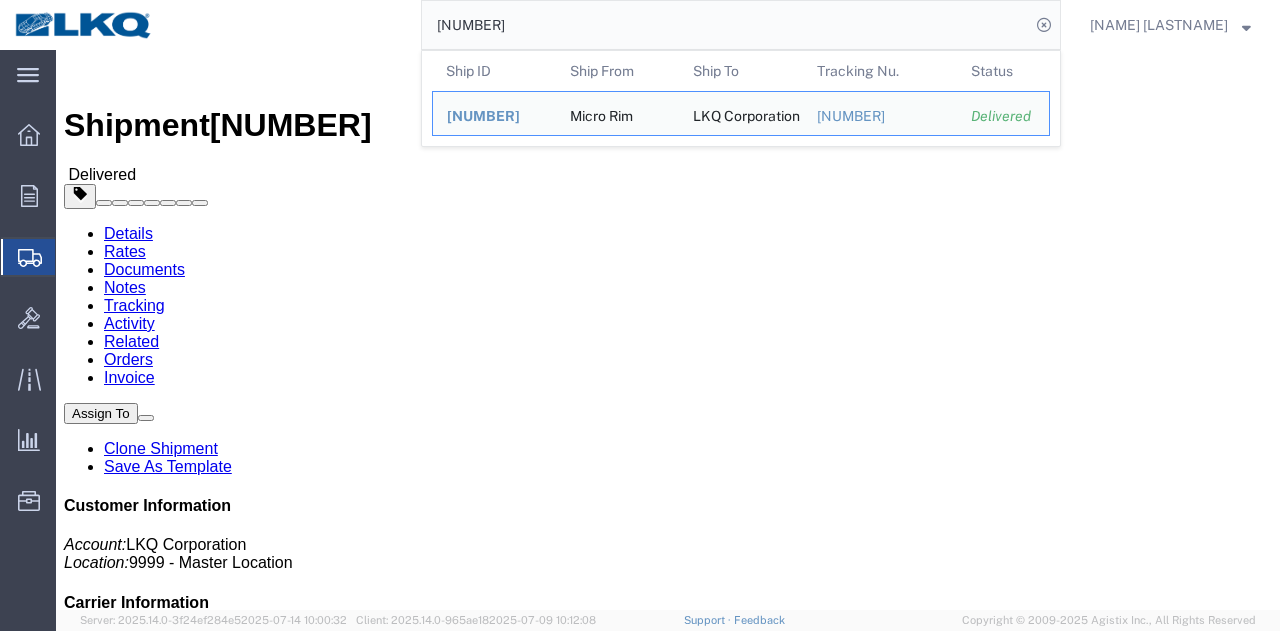 click on "Rates" 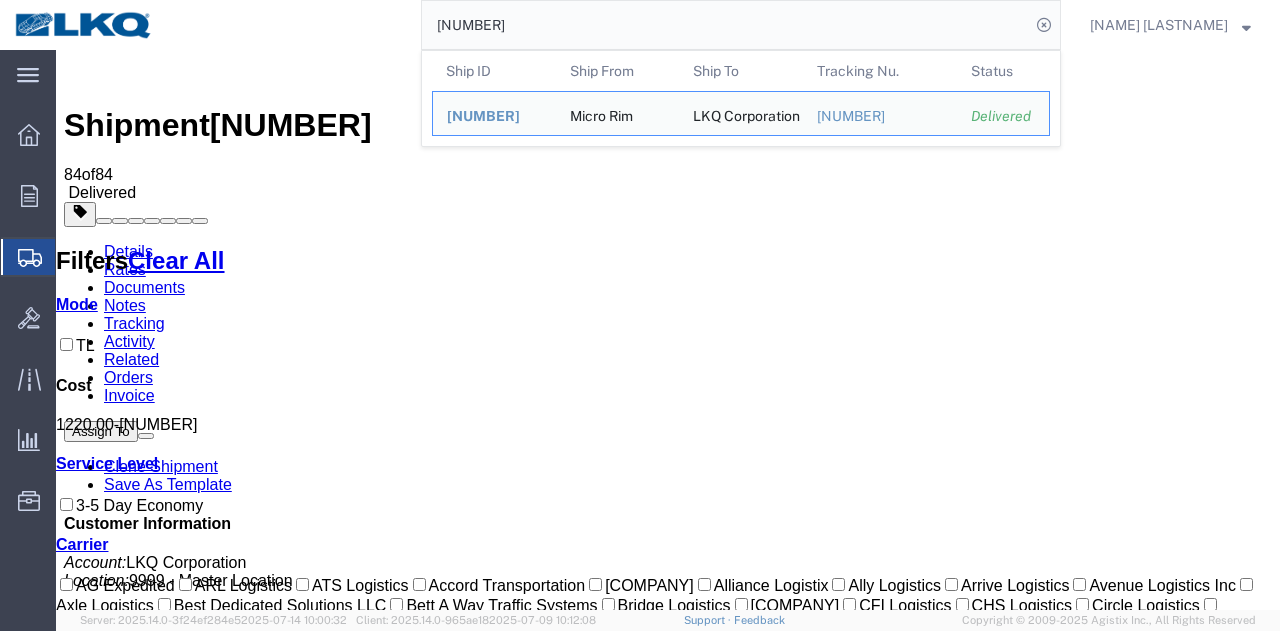 drag, startPoint x: 555, startPoint y: 19, endPoint x: 385, endPoint y: 18, distance: 170.00294 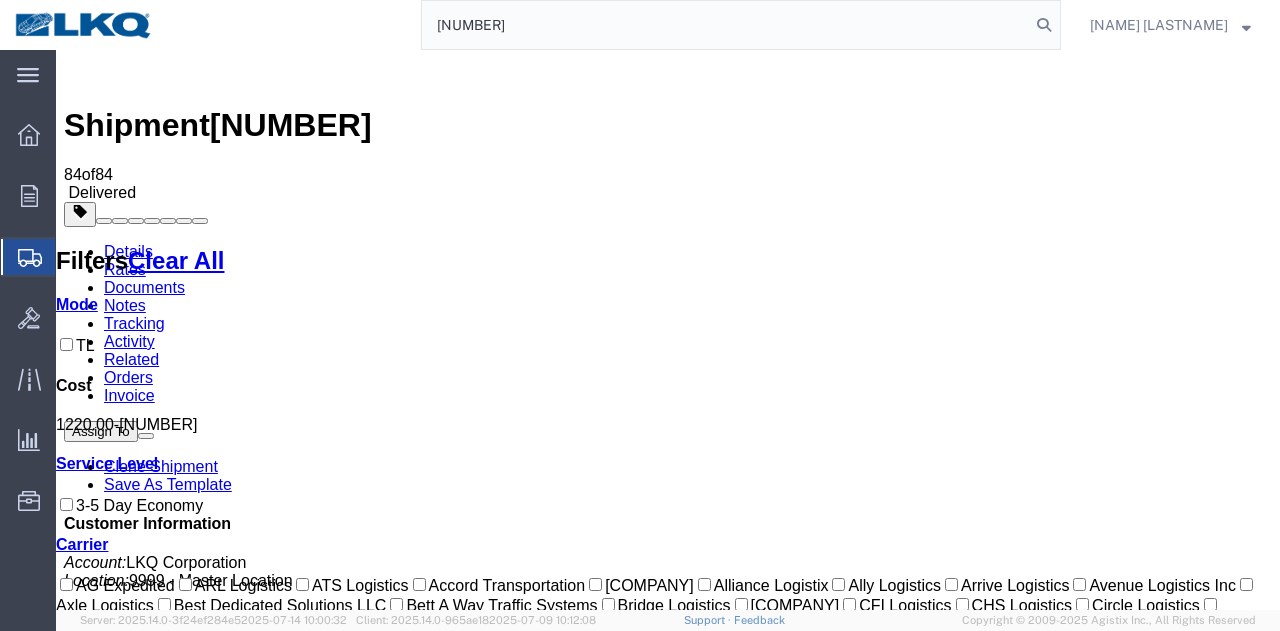 click on "55851050" 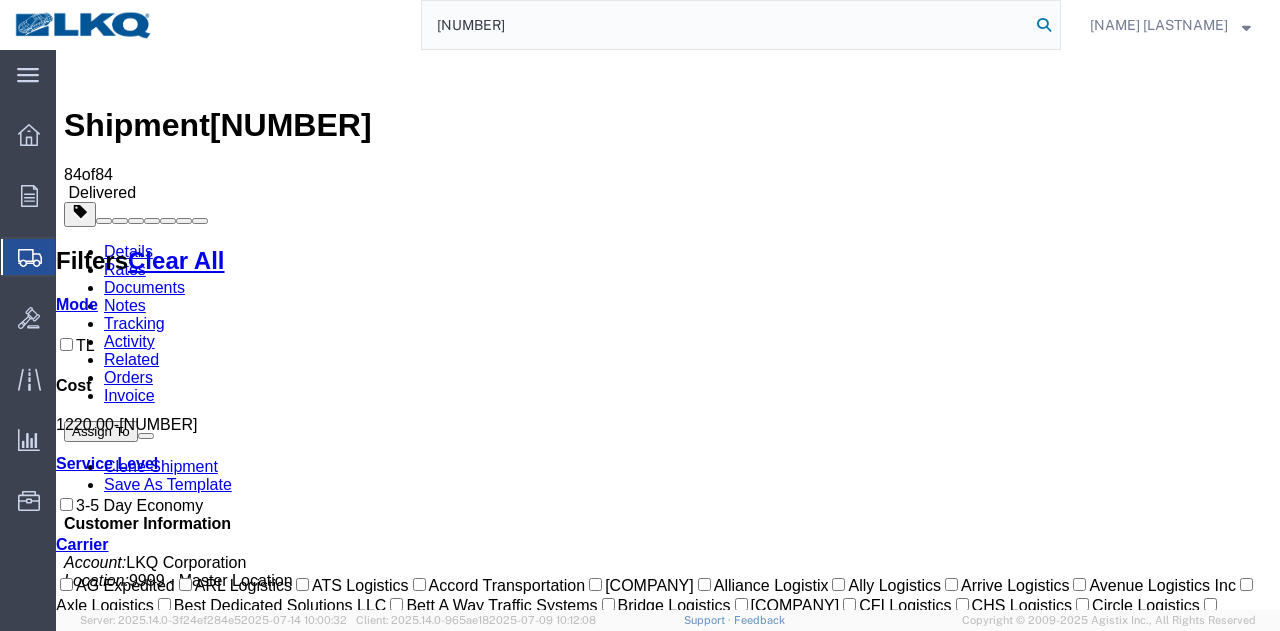 click 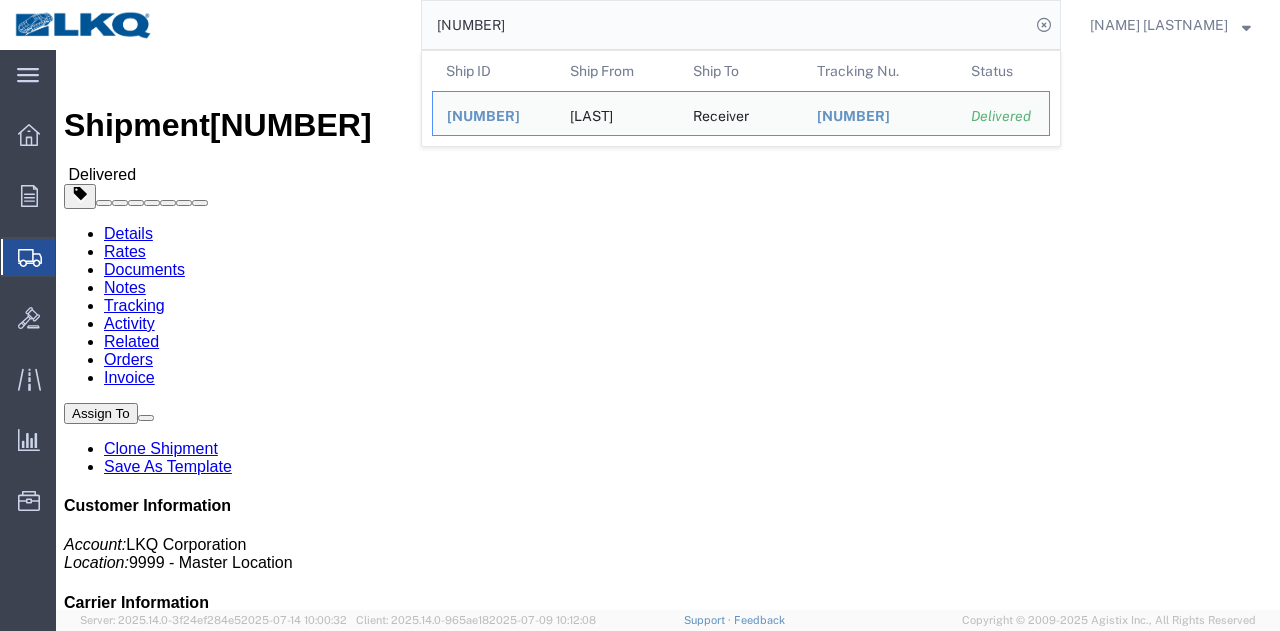 click on "Details" 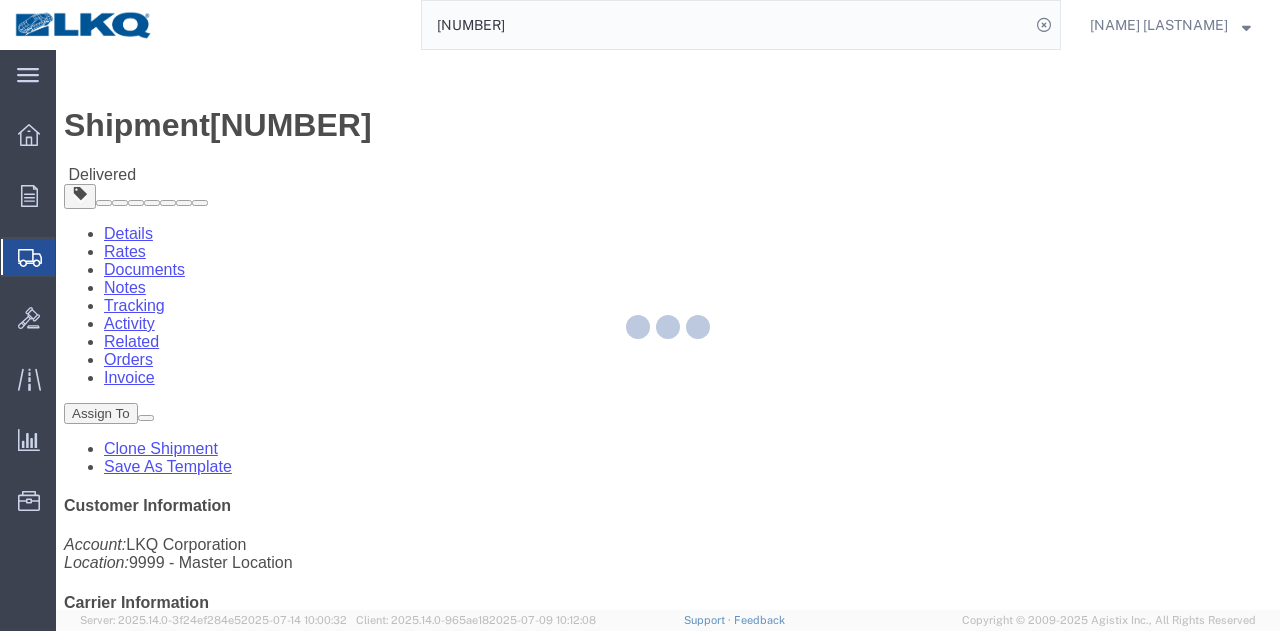 click 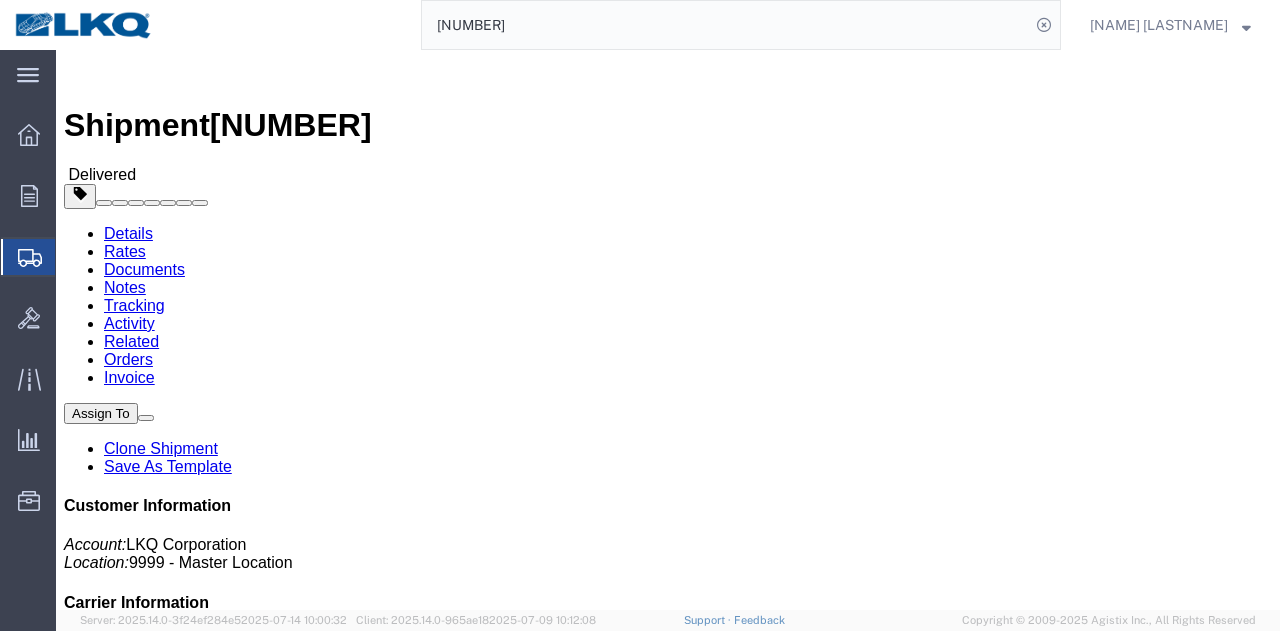 click on "Rates" 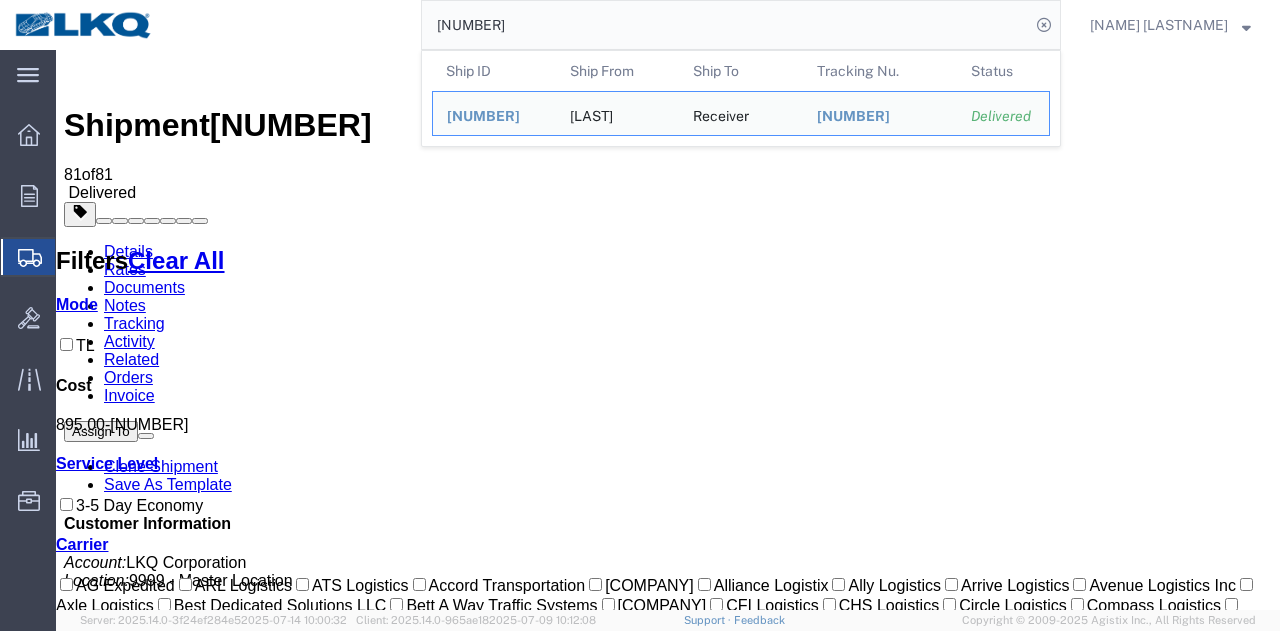 drag, startPoint x: 615, startPoint y: 17, endPoint x: 405, endPoint y: 15, distance: 210.00952 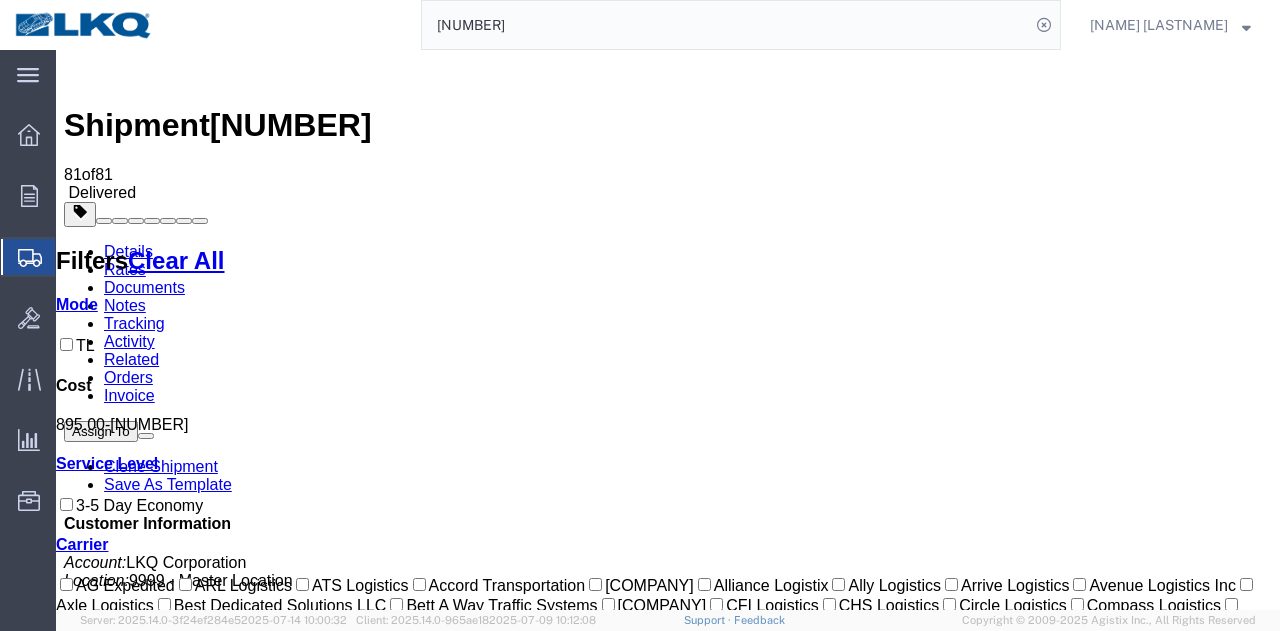 paste on "6005341" 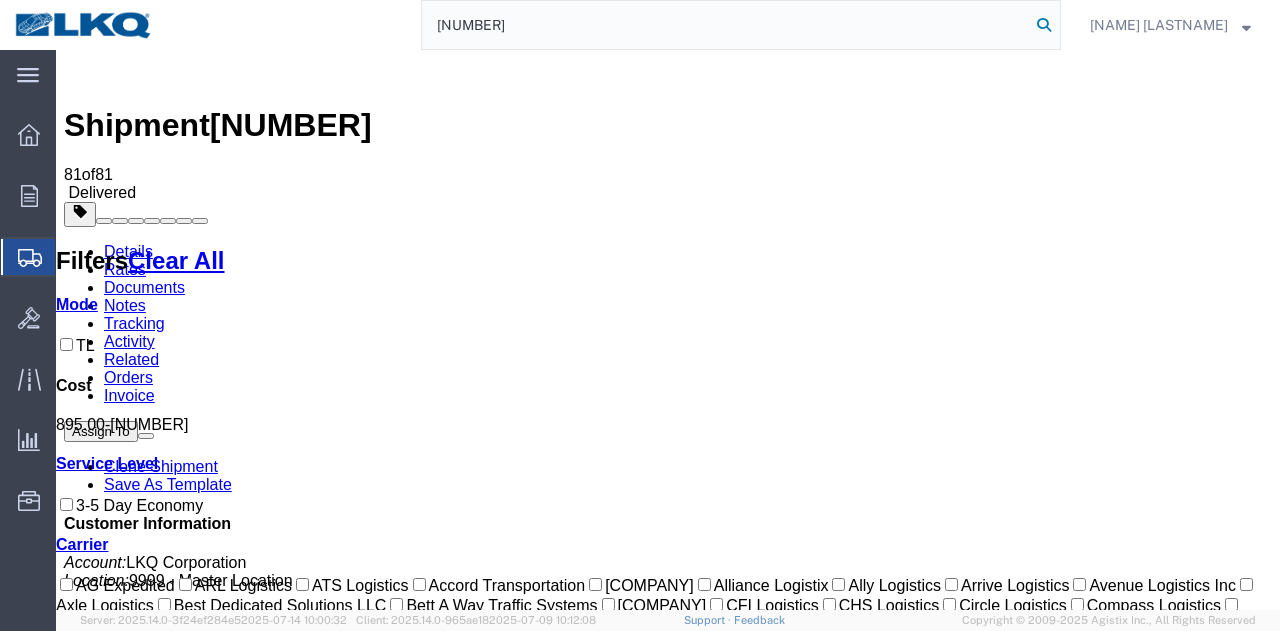 click 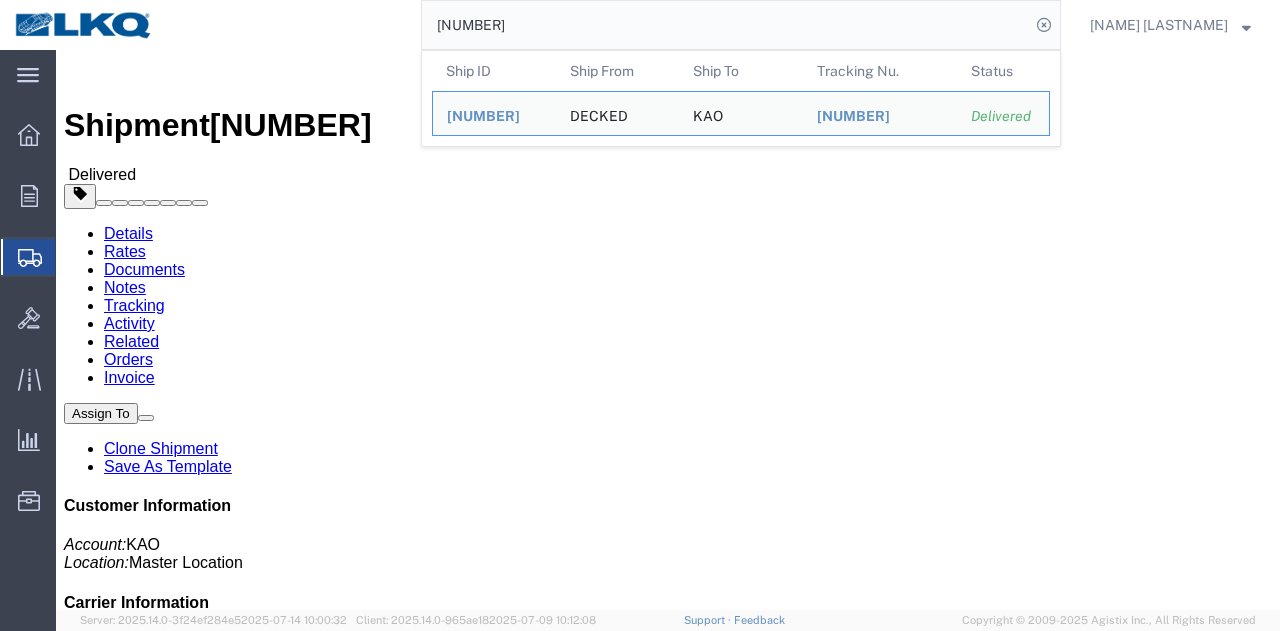 click on "Rates" 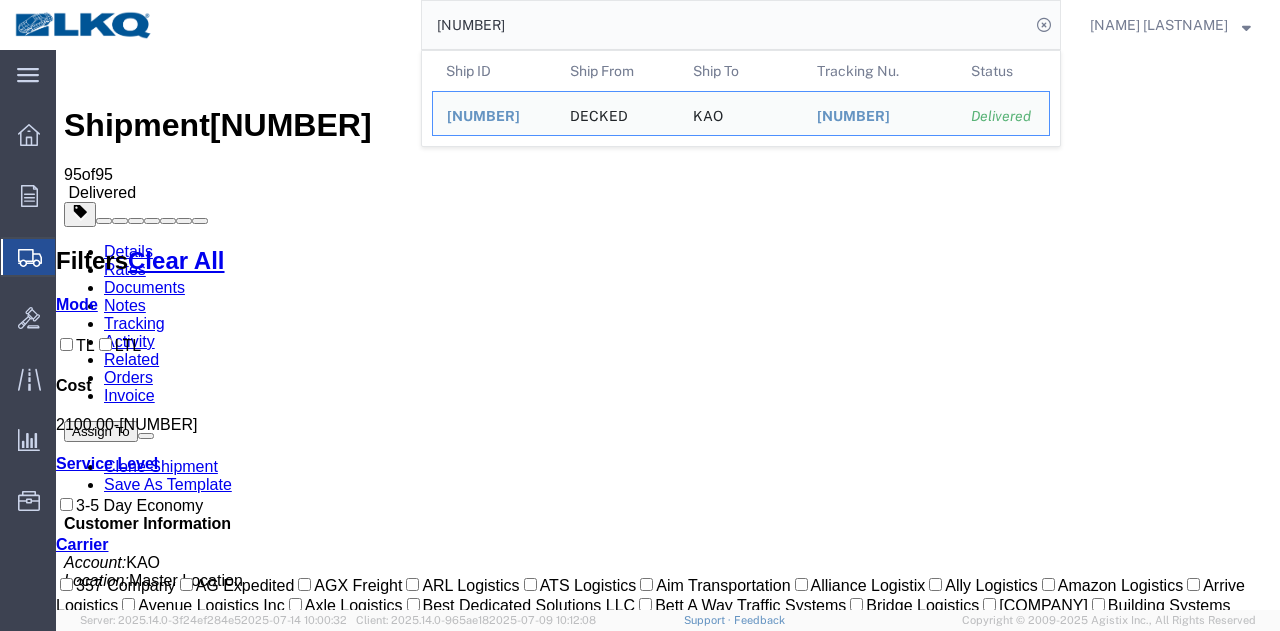 drag, startPoint x: 604, startPoint y: 32, endPoint x: 288, endPoint y: 25, distance: 316.0775 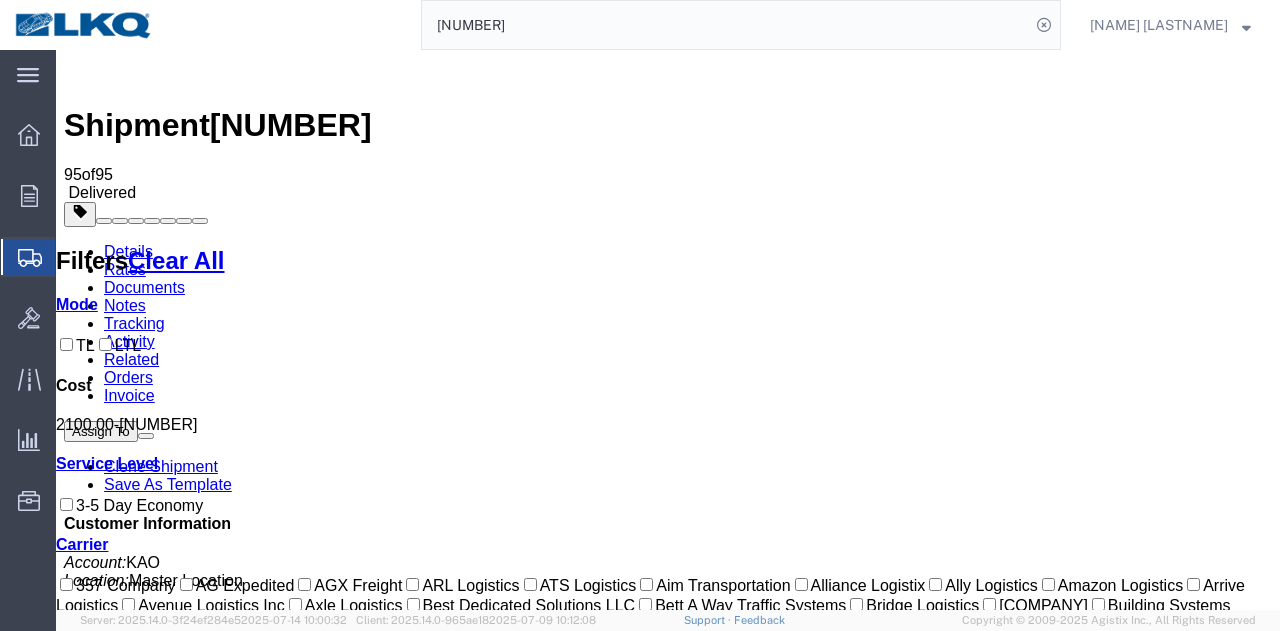 paste on "63593" 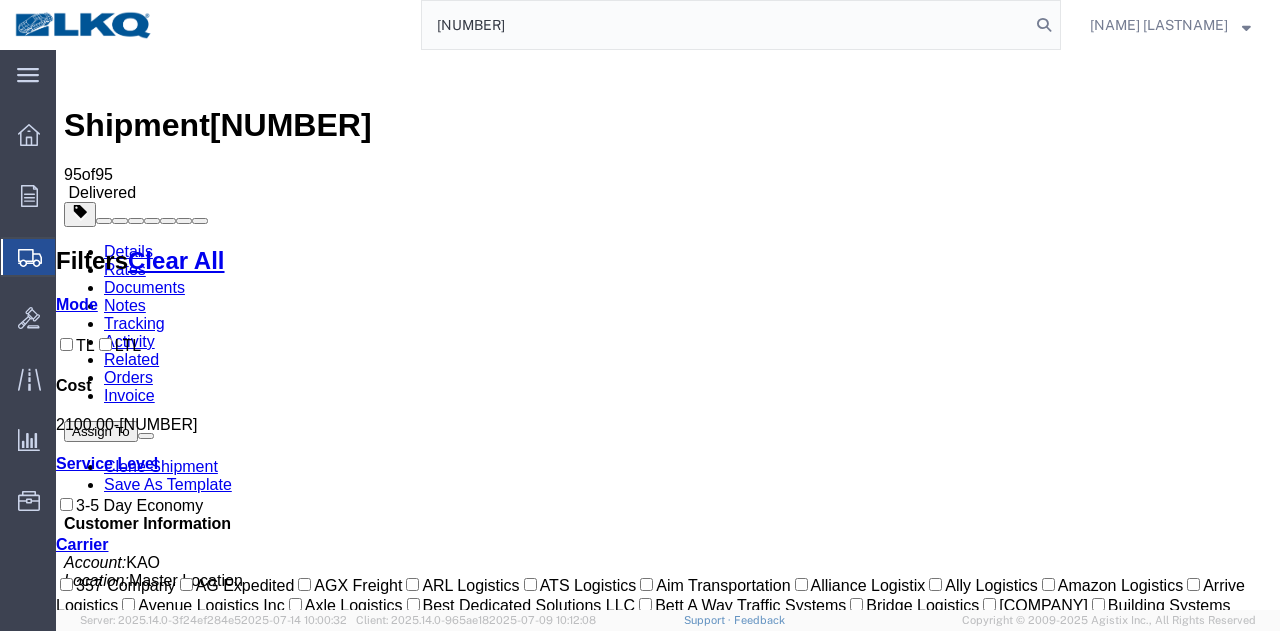 type on "56063593" 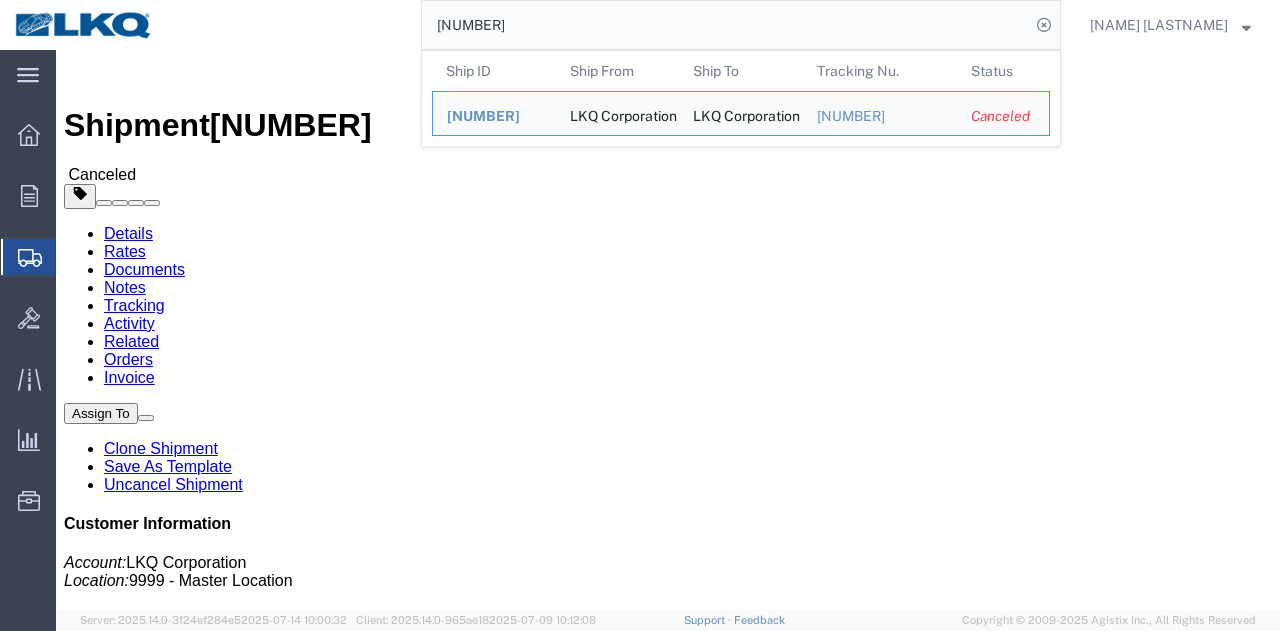 click on "Rates" 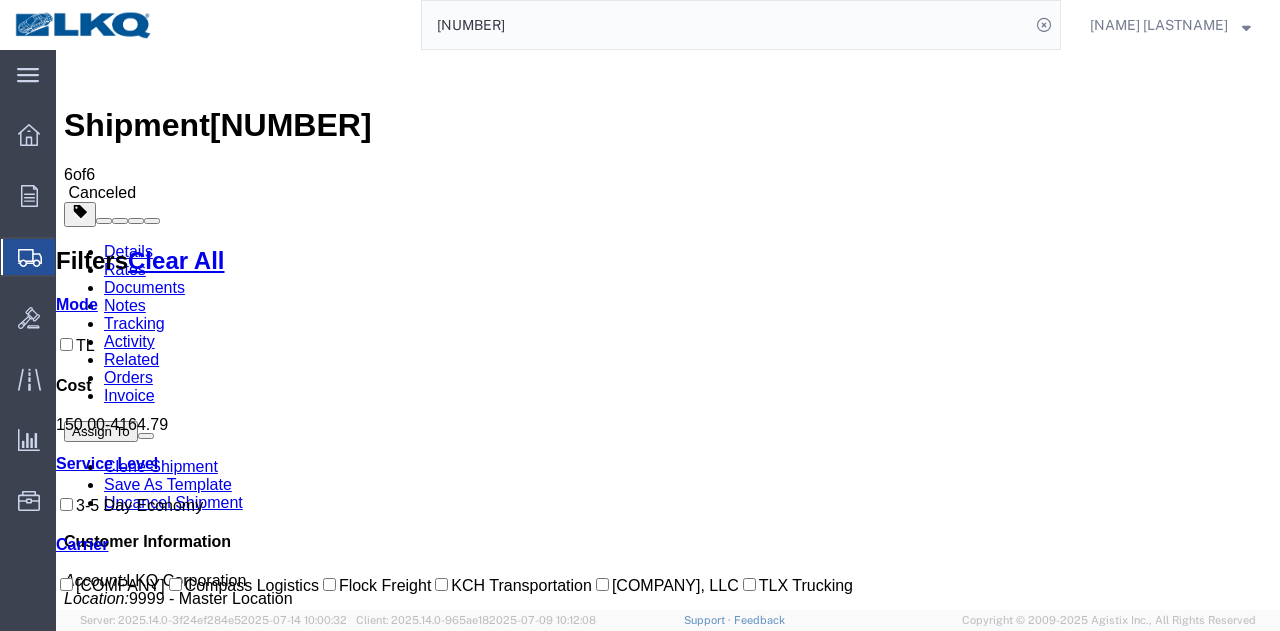 click on "Details" at bounding box center [128, 251] 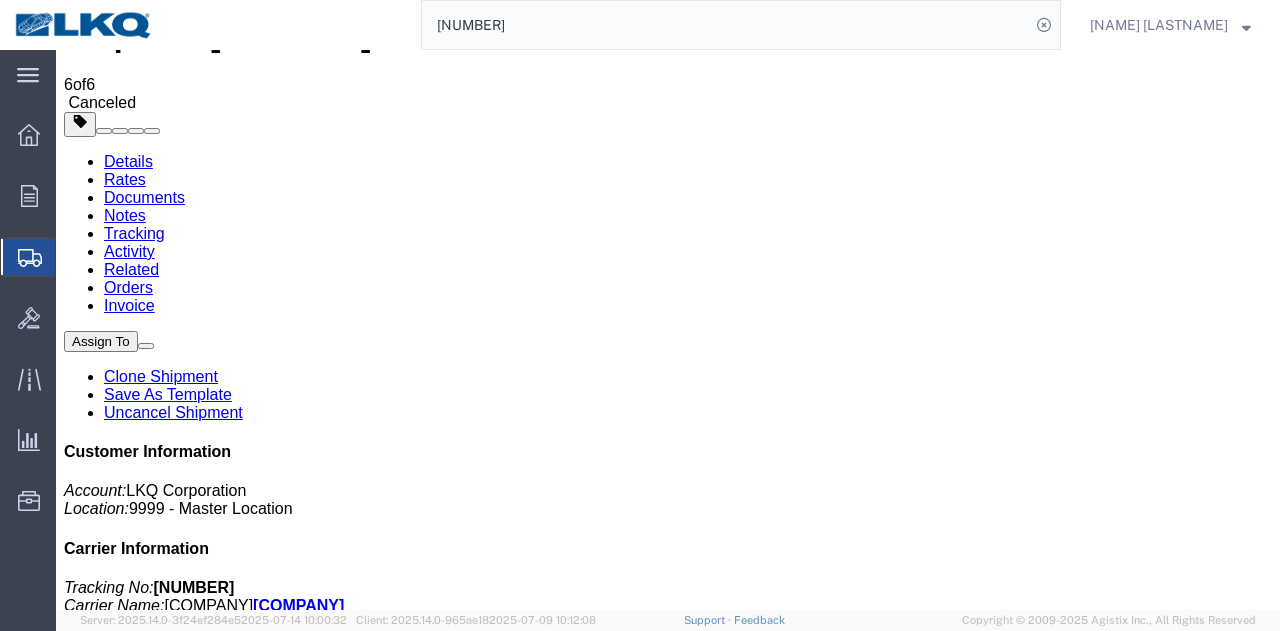 scroll, scrollTop: 0, scrollLeft: 0, axis: both 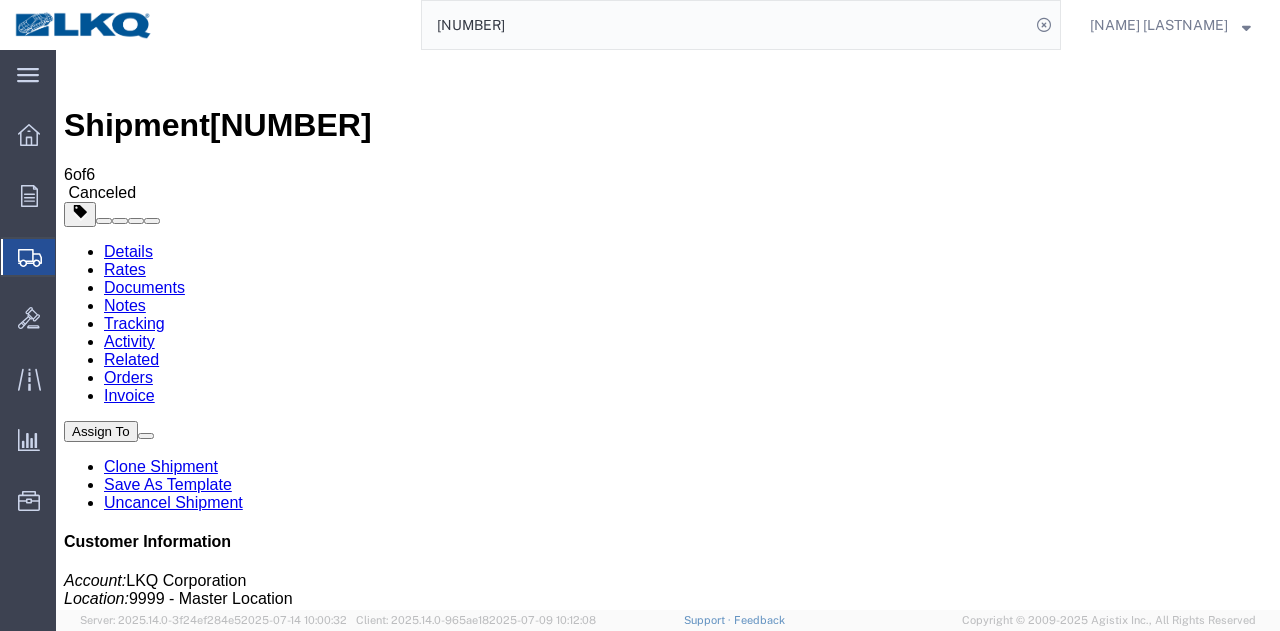 click on "56063593" 